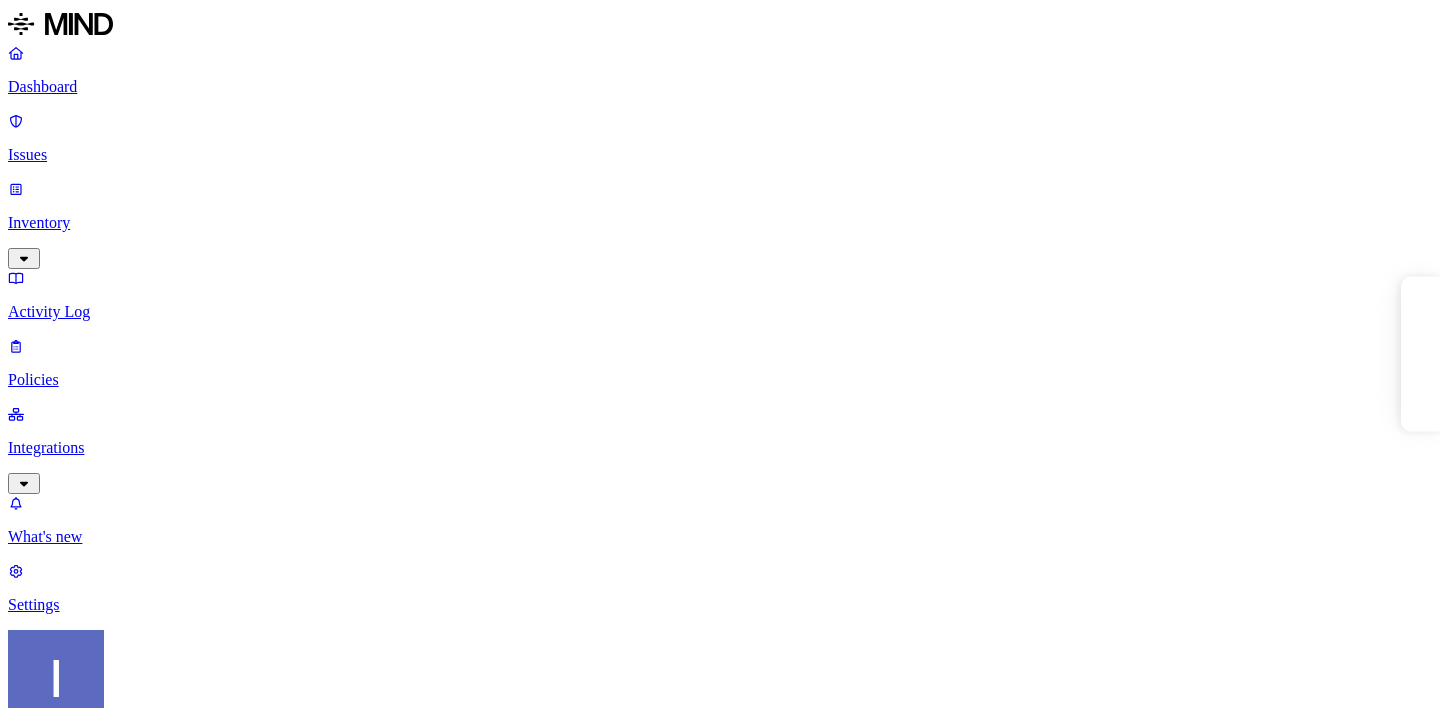 scroll, scrollTop: 0, scrollLeft: 0, axis: both 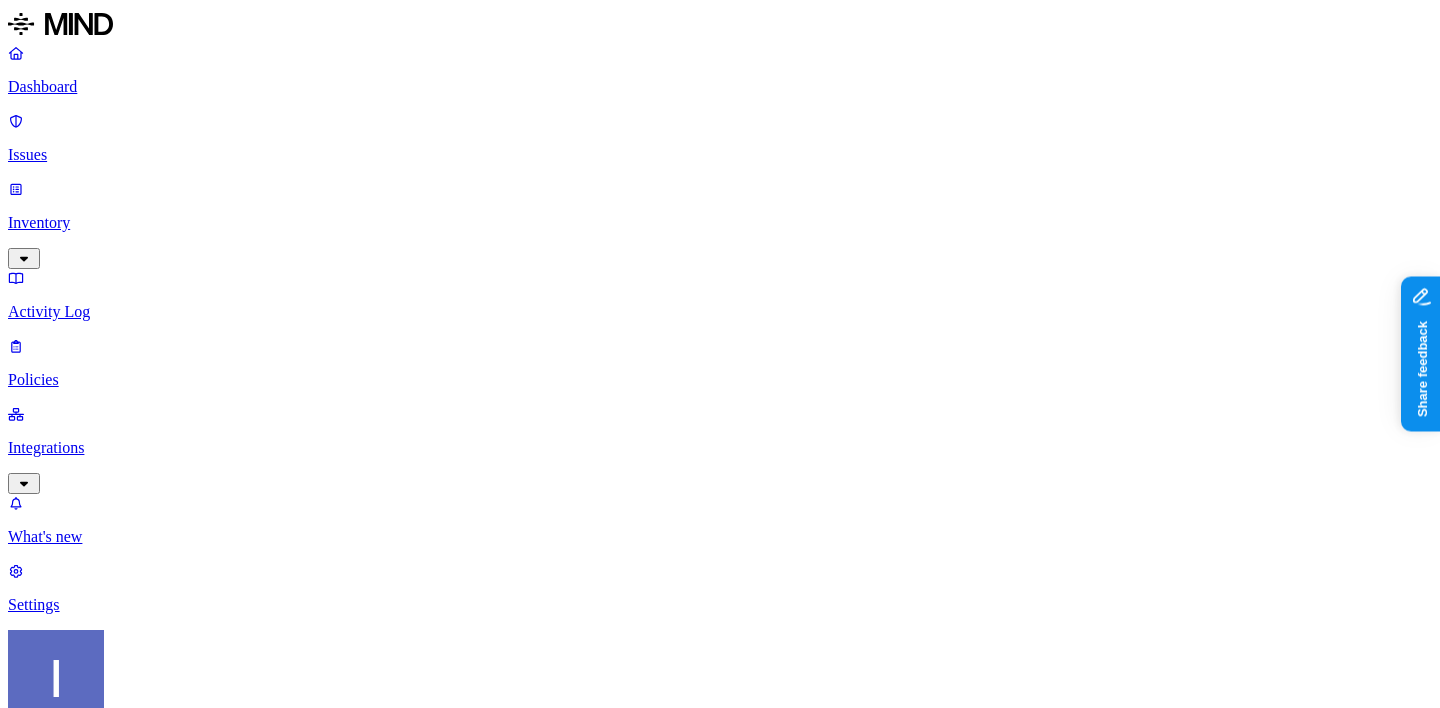 click on "Password 3.3K" at bounding box center (760, 2041) 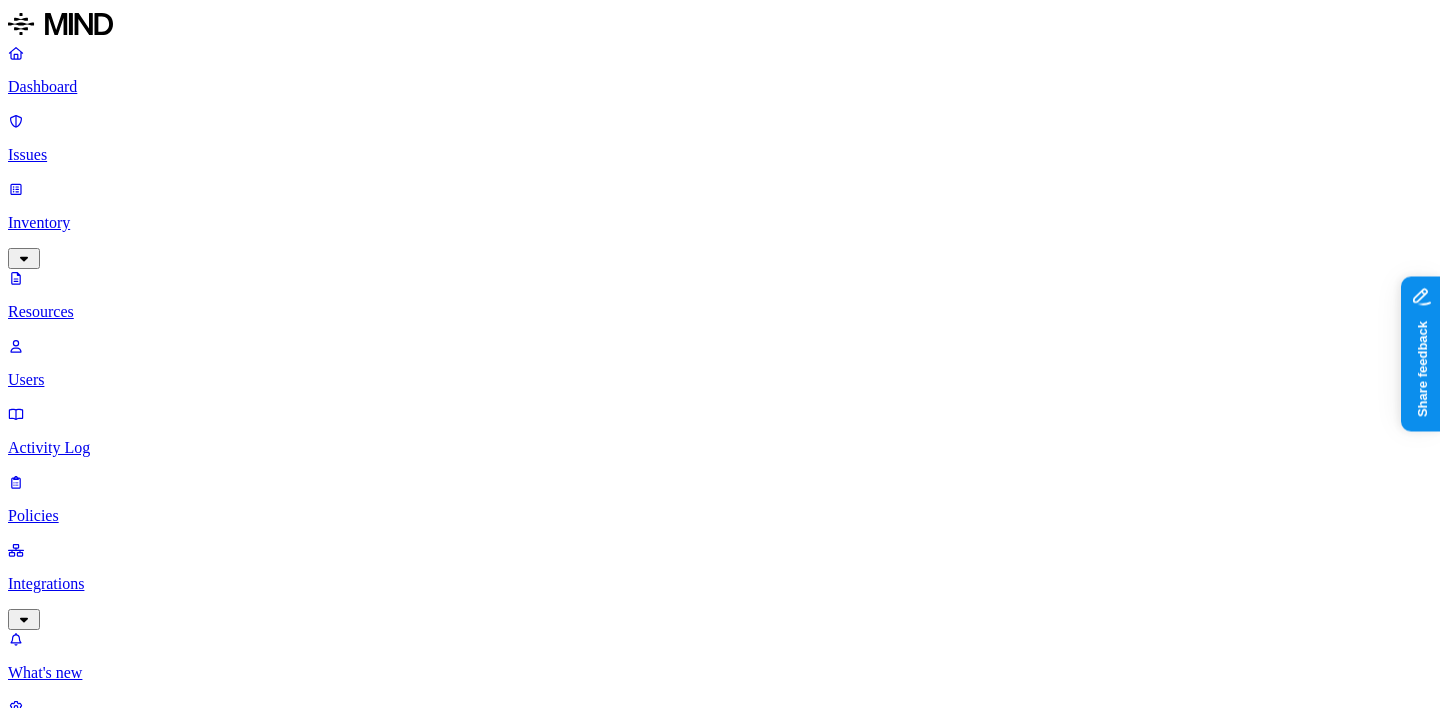 click on "–" at bounding box center [2847, 1395] 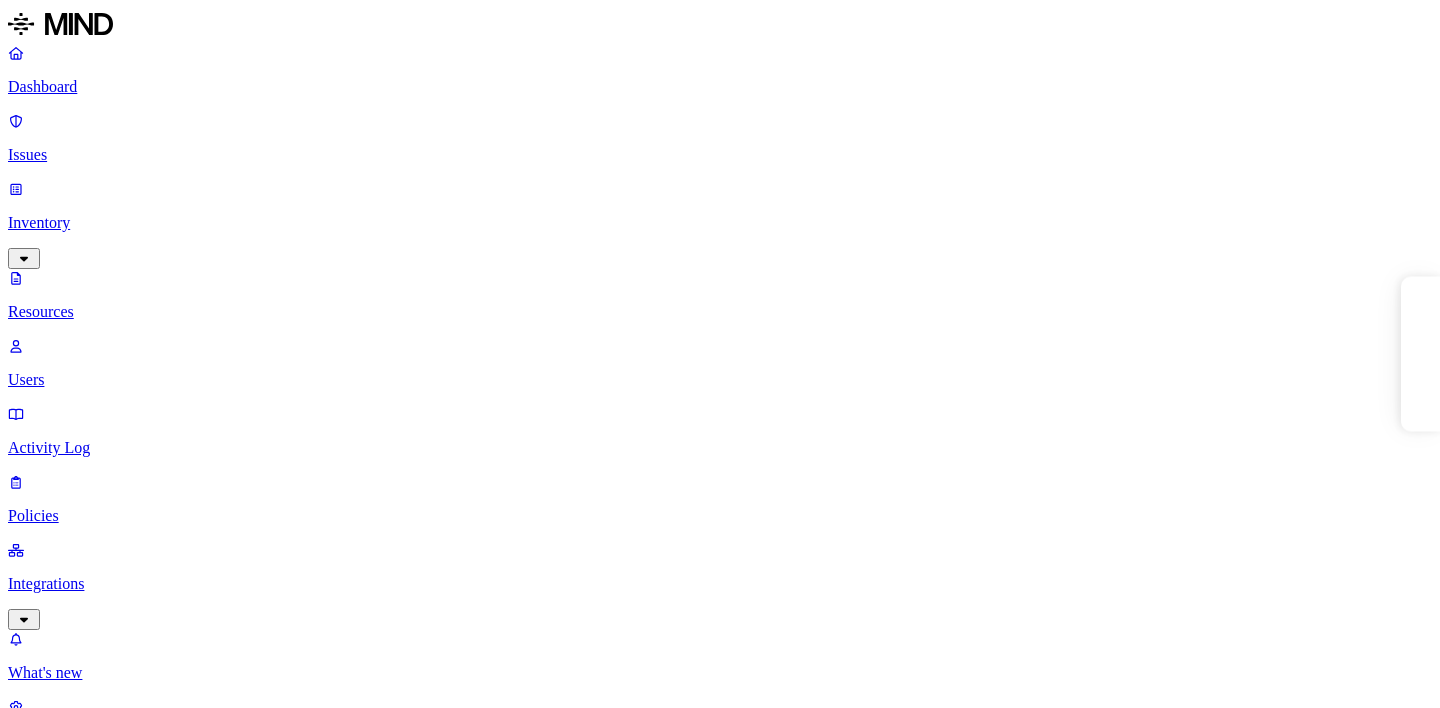 scroll, scrollTop: 0, scrollLeft: 0, axis: both 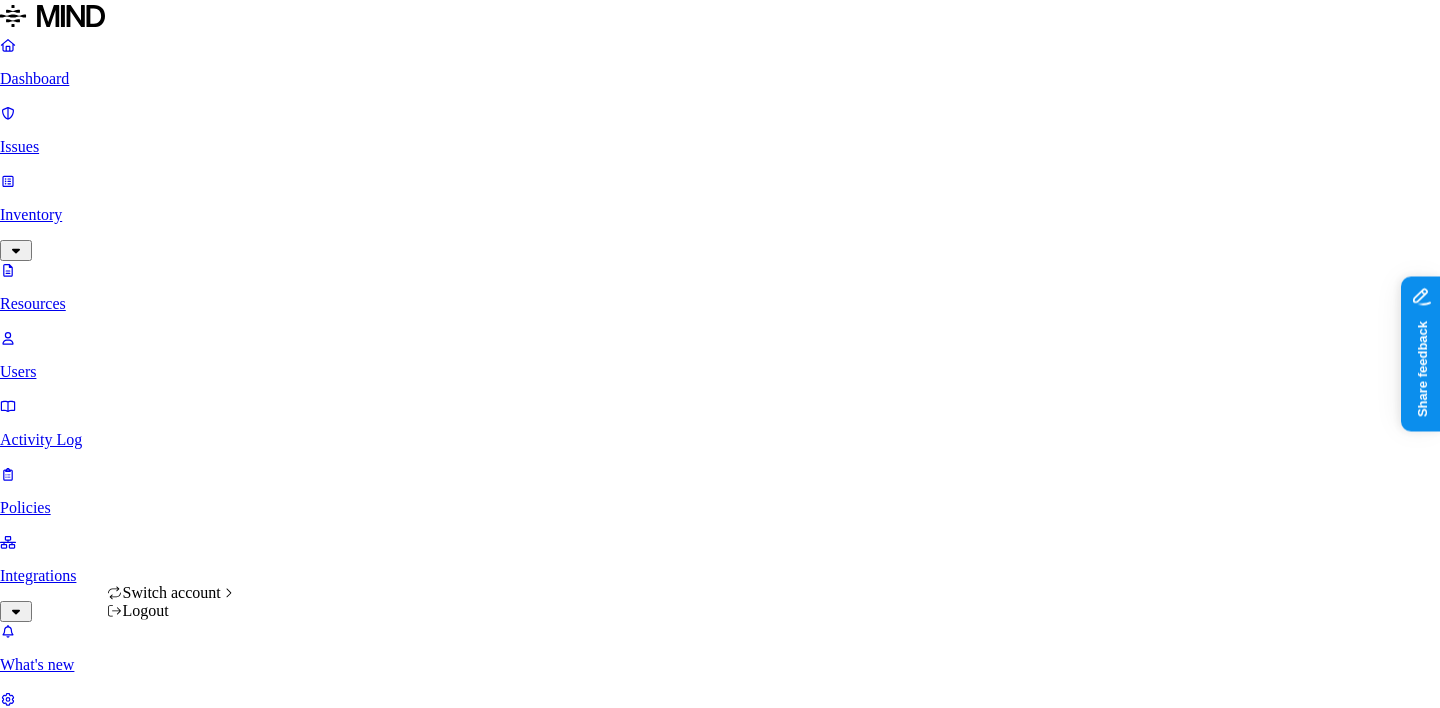click 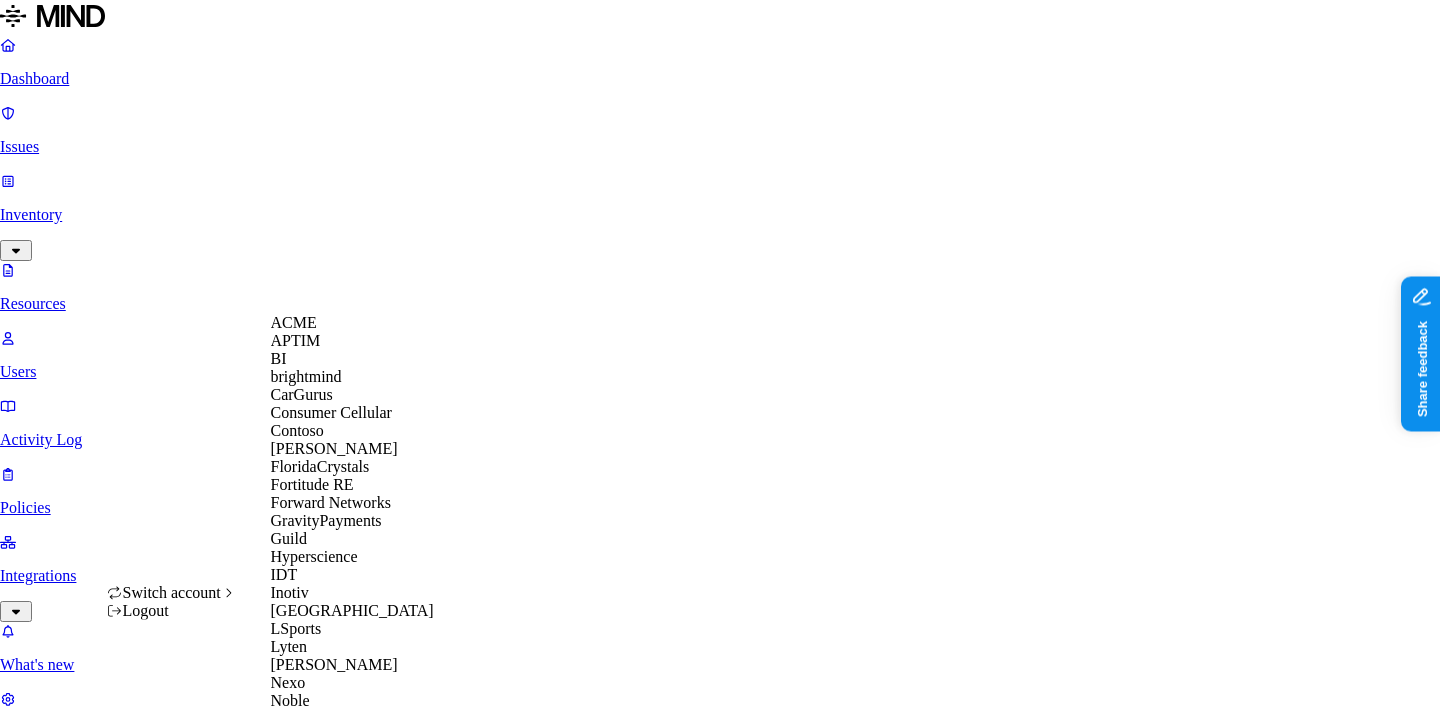 scroll, scrollTop: 920, scrollLeft: 0, axis: vertical 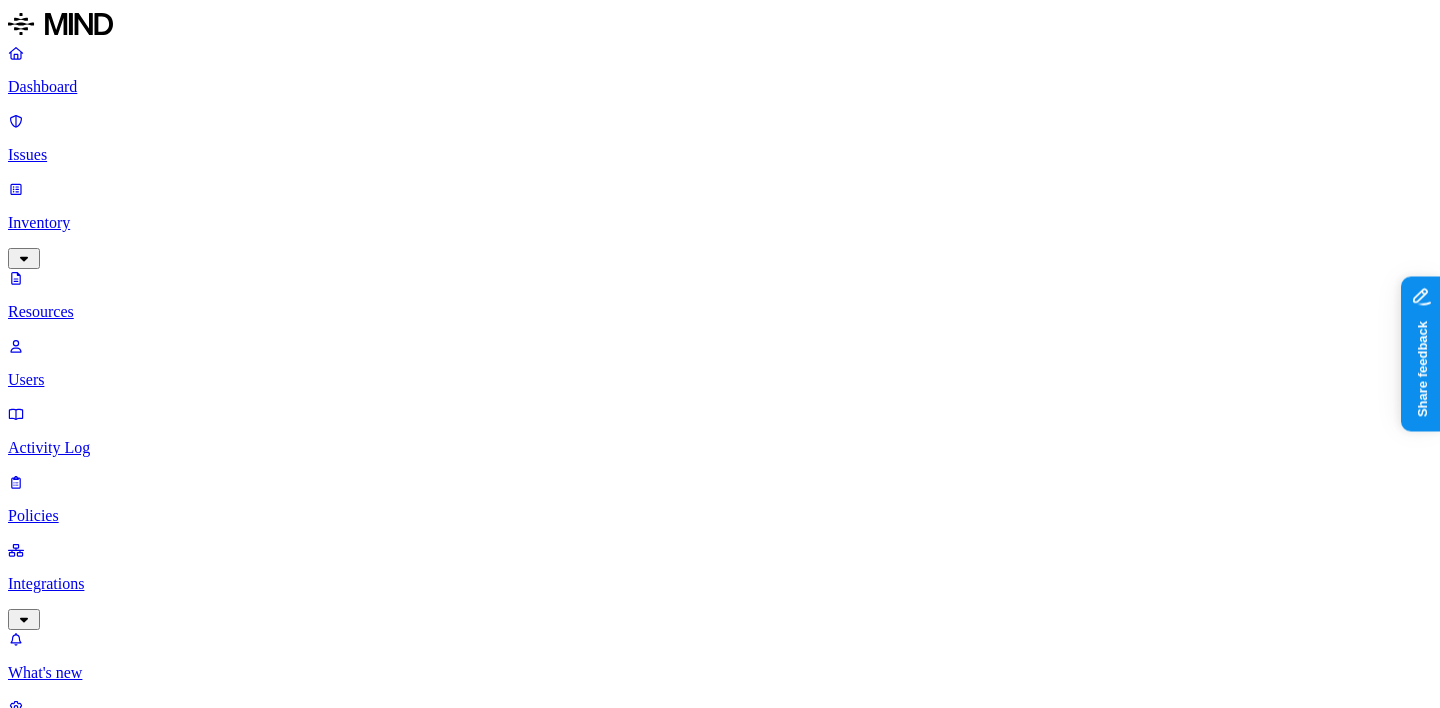 click on "Secrets Password 1" at bounding box center (720, 4495) 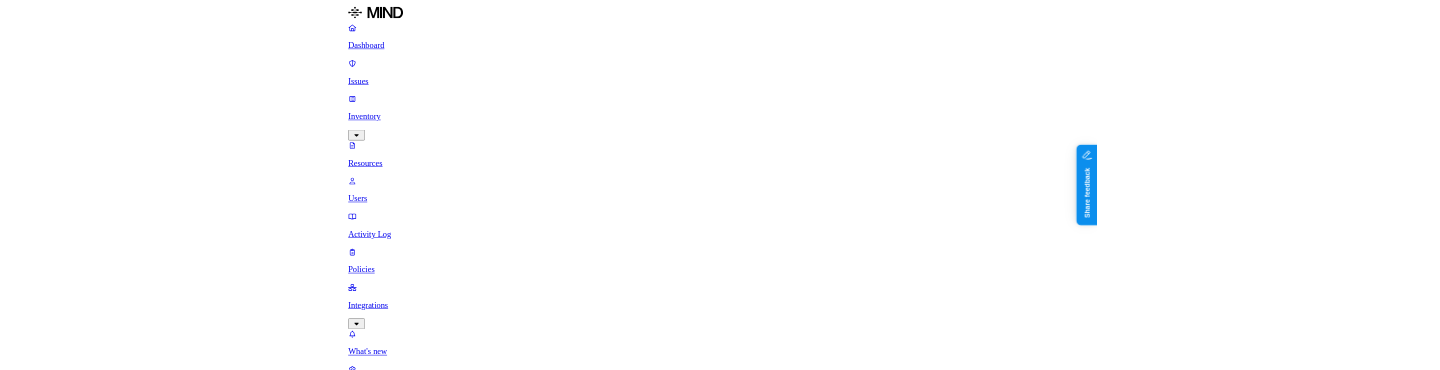scroll, scrollTop: 413, scrollLeft: 0, axis: vertical 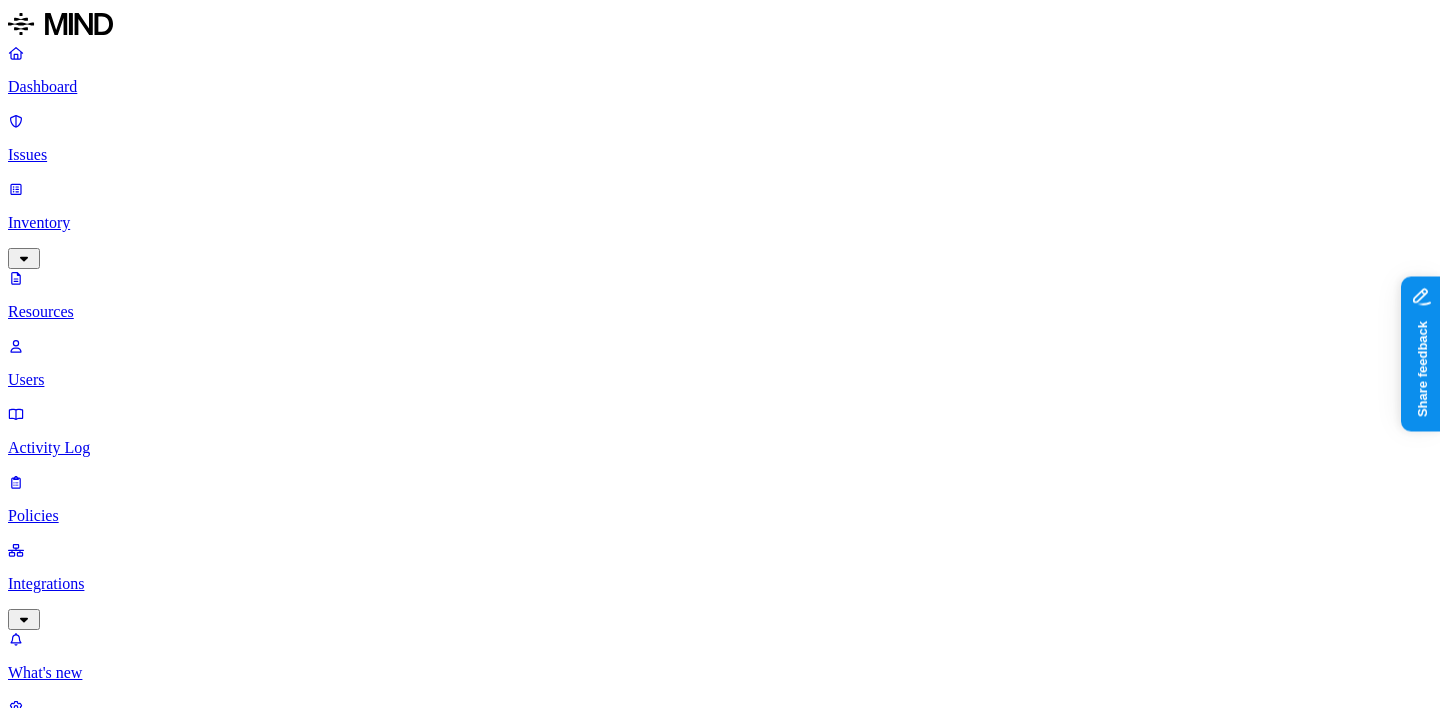 type 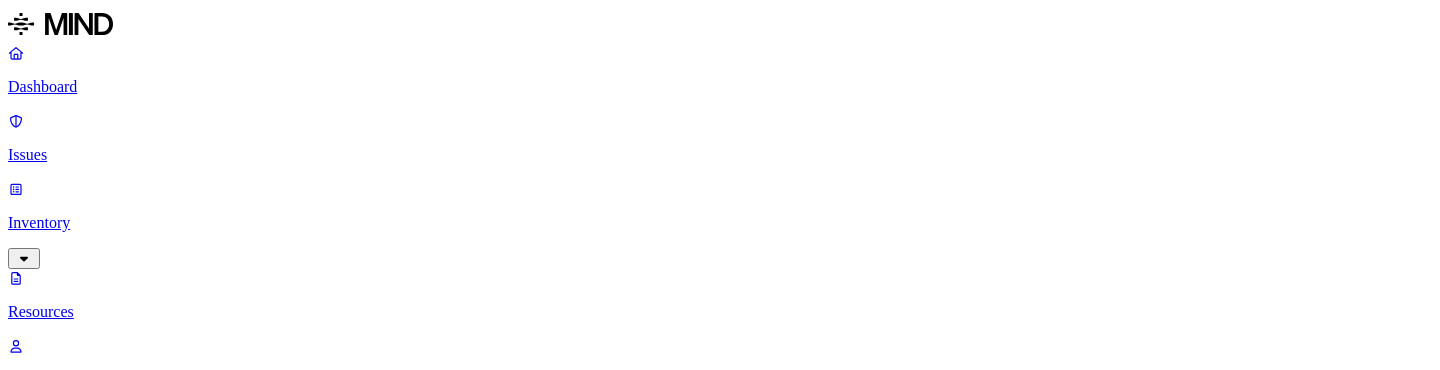 scroll, scrollTop: 0, scrollLeft: 0, axis: both 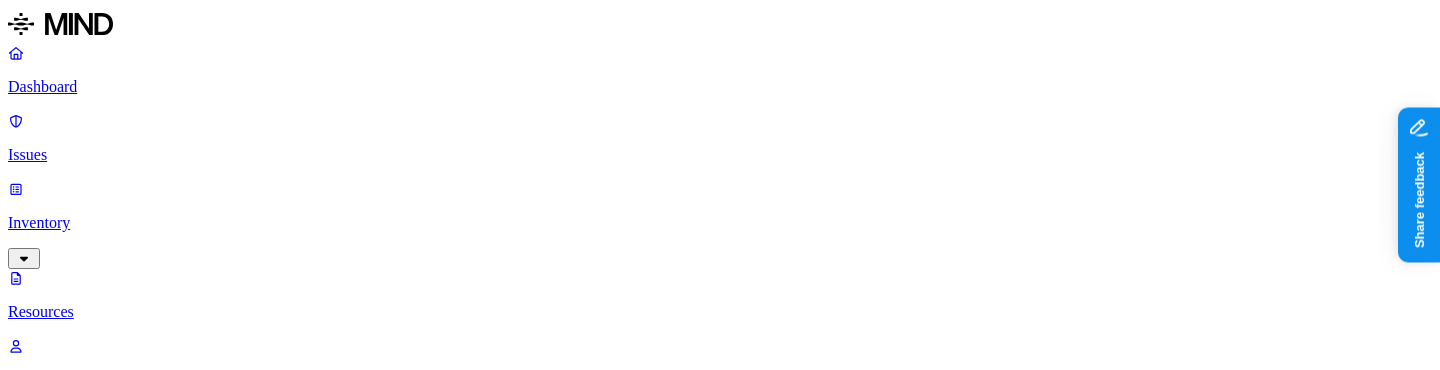 click on "Classification Secrets" at bounding box center (720, 3955) 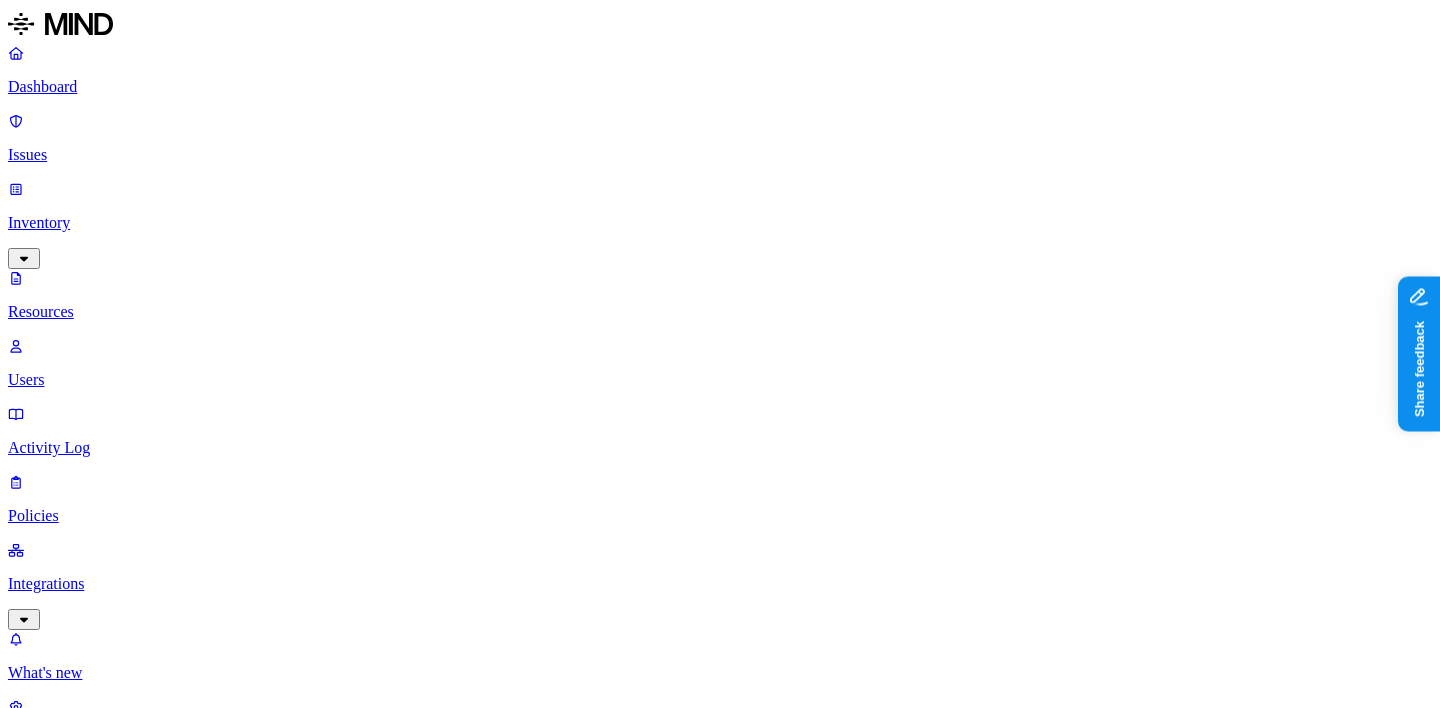 type 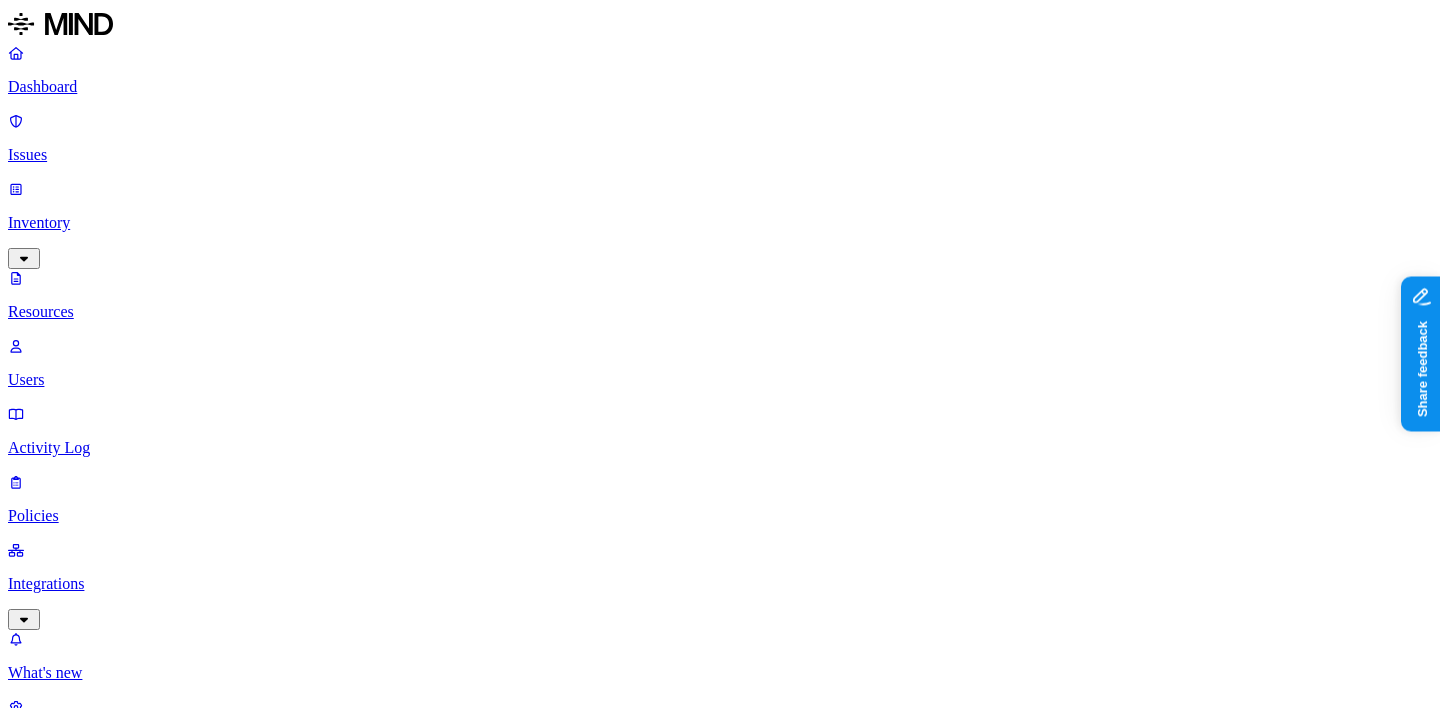 type 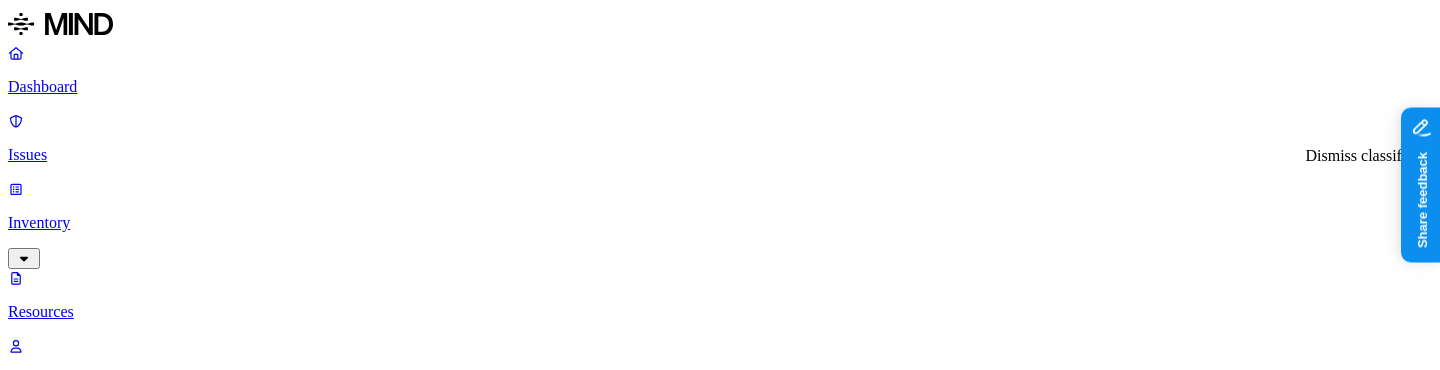 click 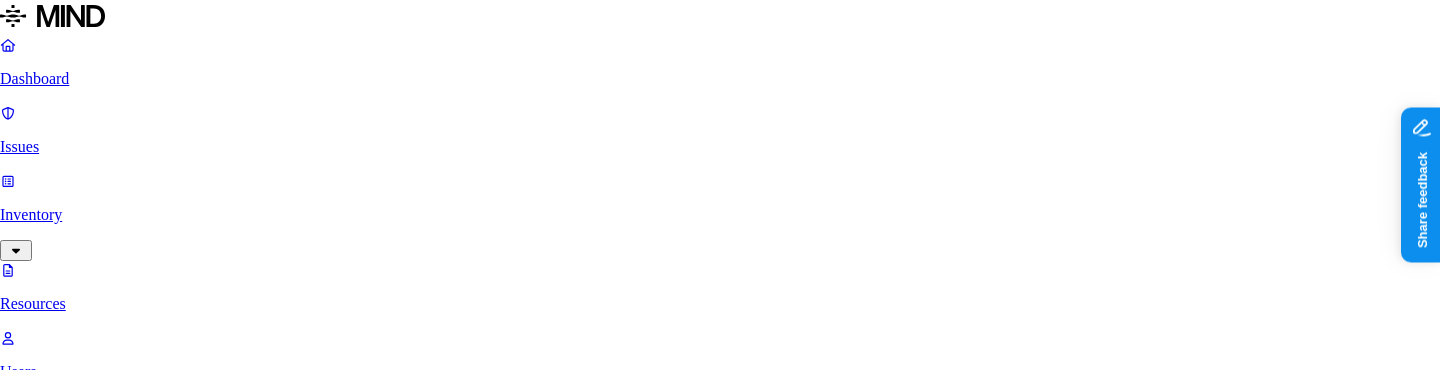 scroll, scrollTop: 548, scrollLeft: 0, axis: vertical 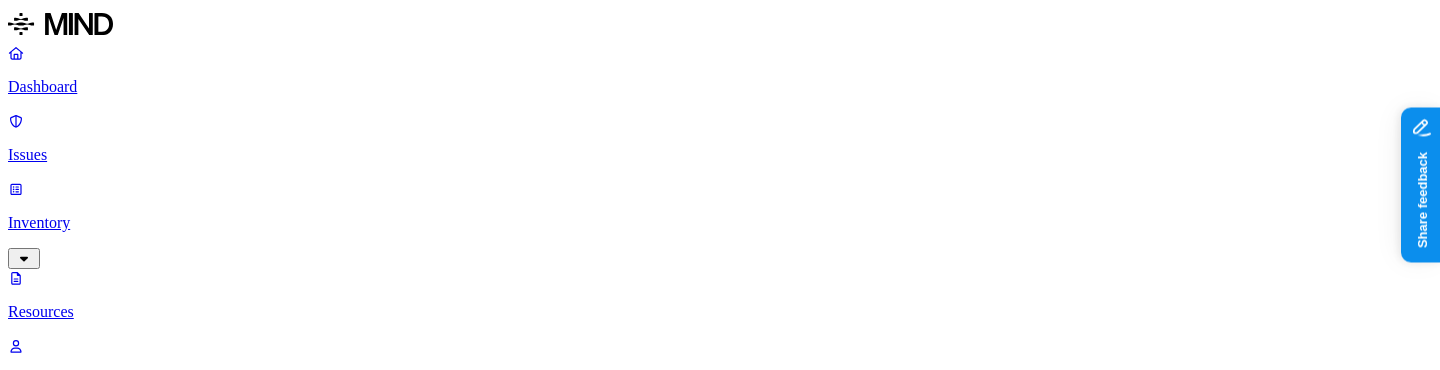 click on "Owner   Valdiviezo Vidal, Miguel A" at bounding box center [720, 3859] 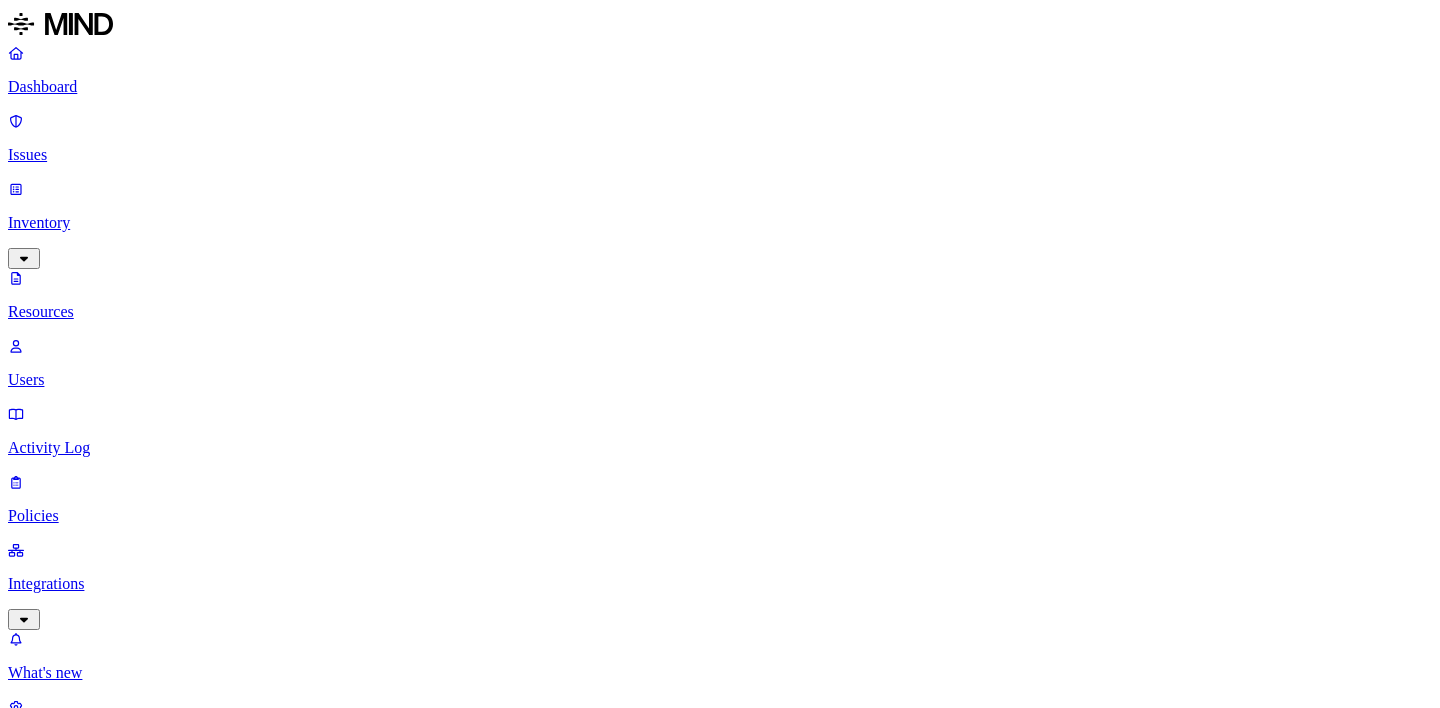 scroll, scrollTop: 0, scrollLeft: 0, axis: both 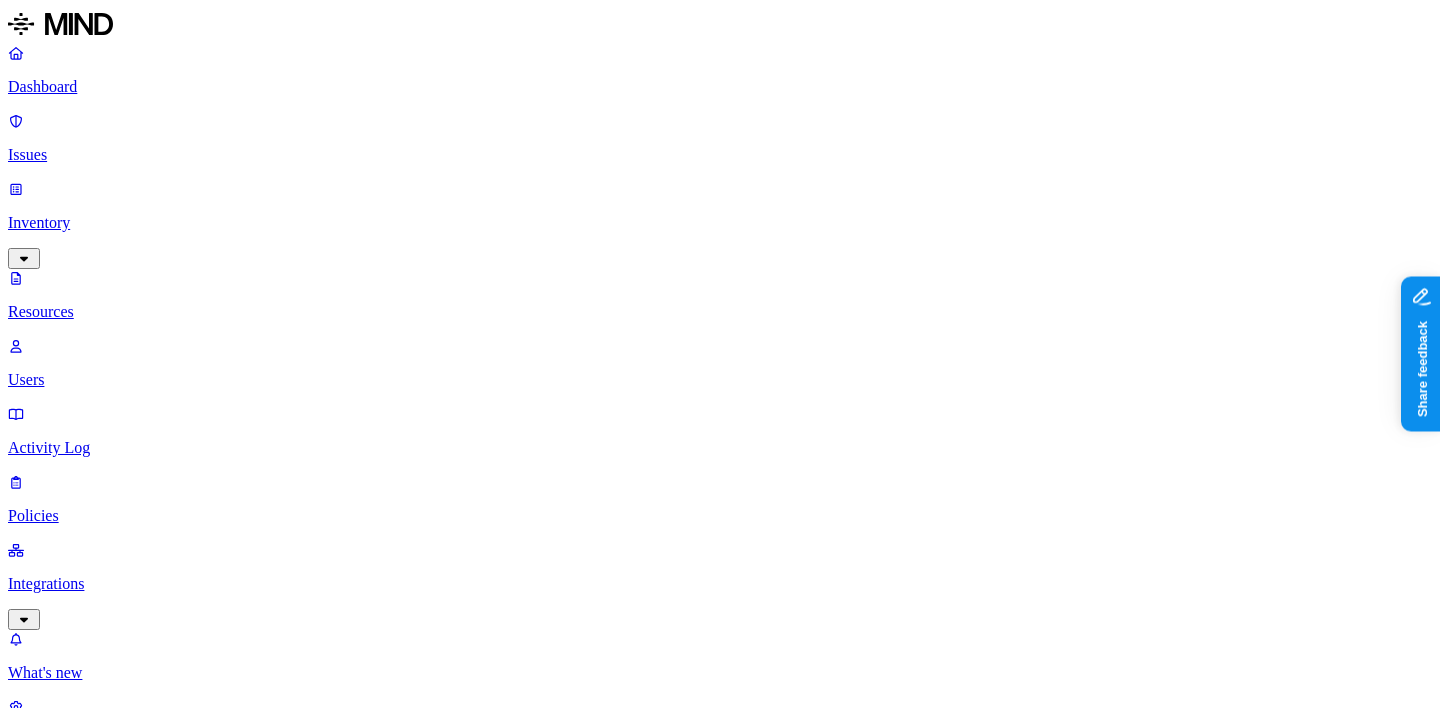 click on "Secrets Password 1" at bounding box center [47, 14364] 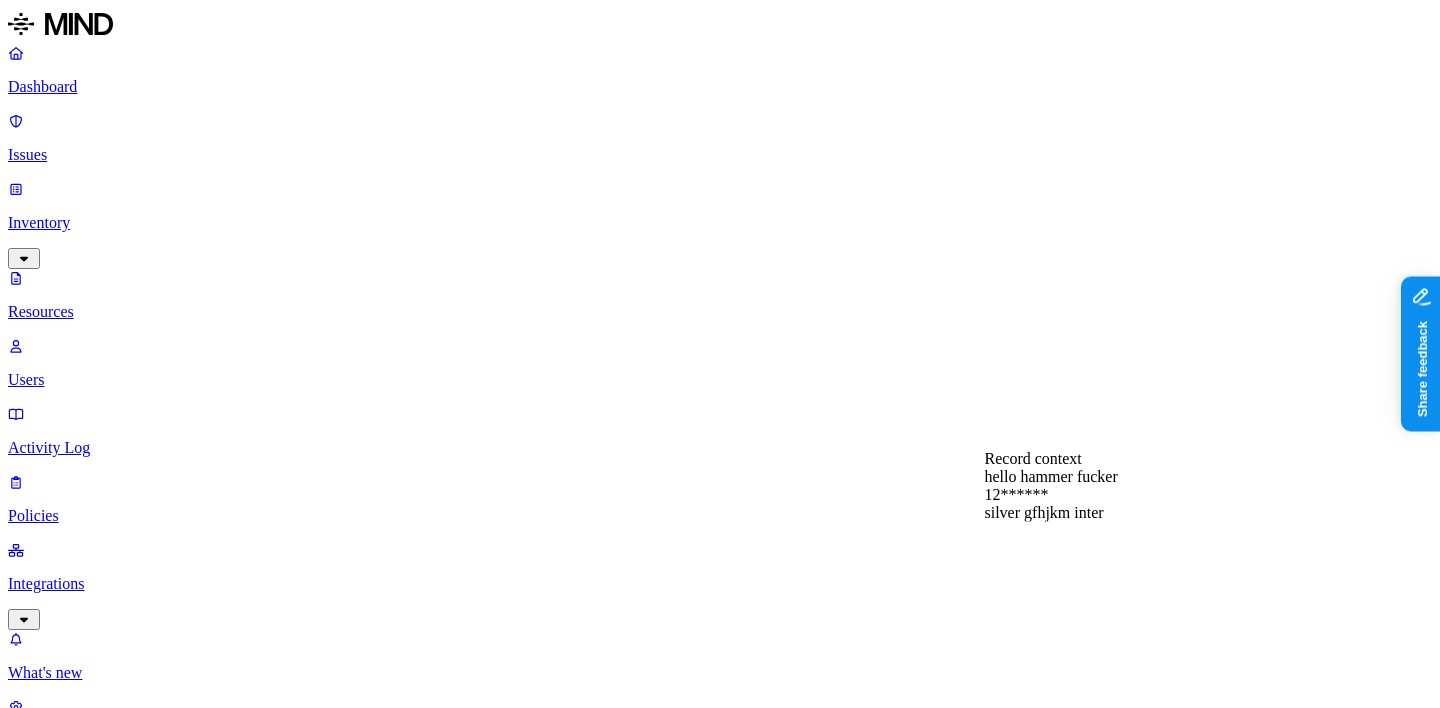 type 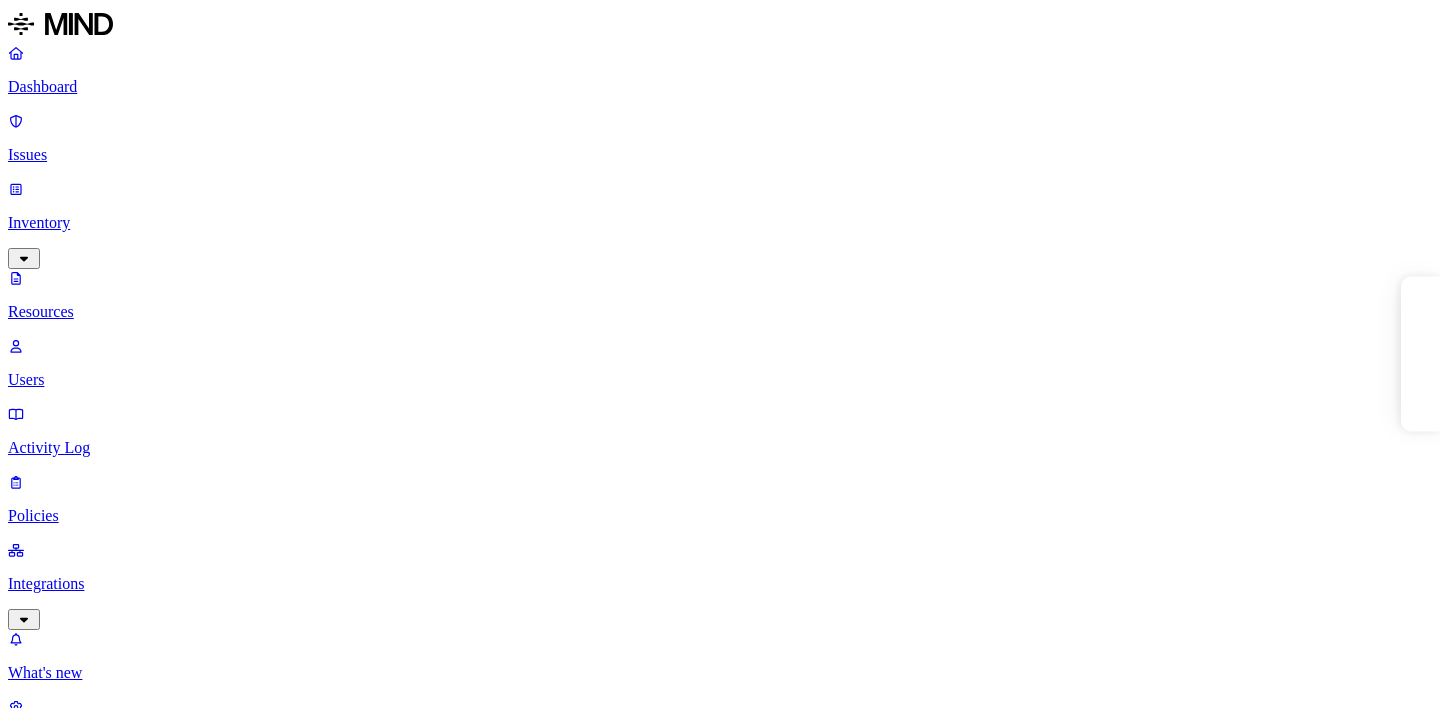 scroll, scrollTop: 0, scrollLeft: 0, axis: both 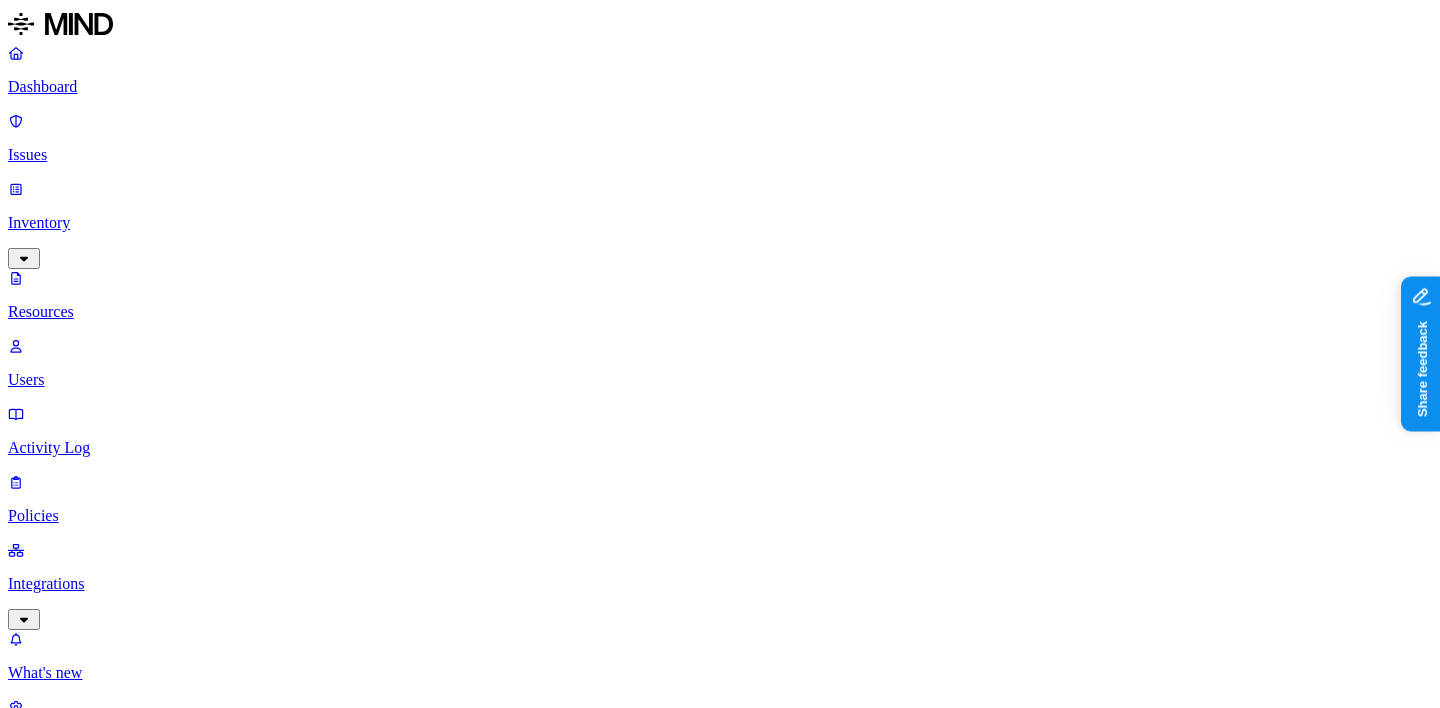 type 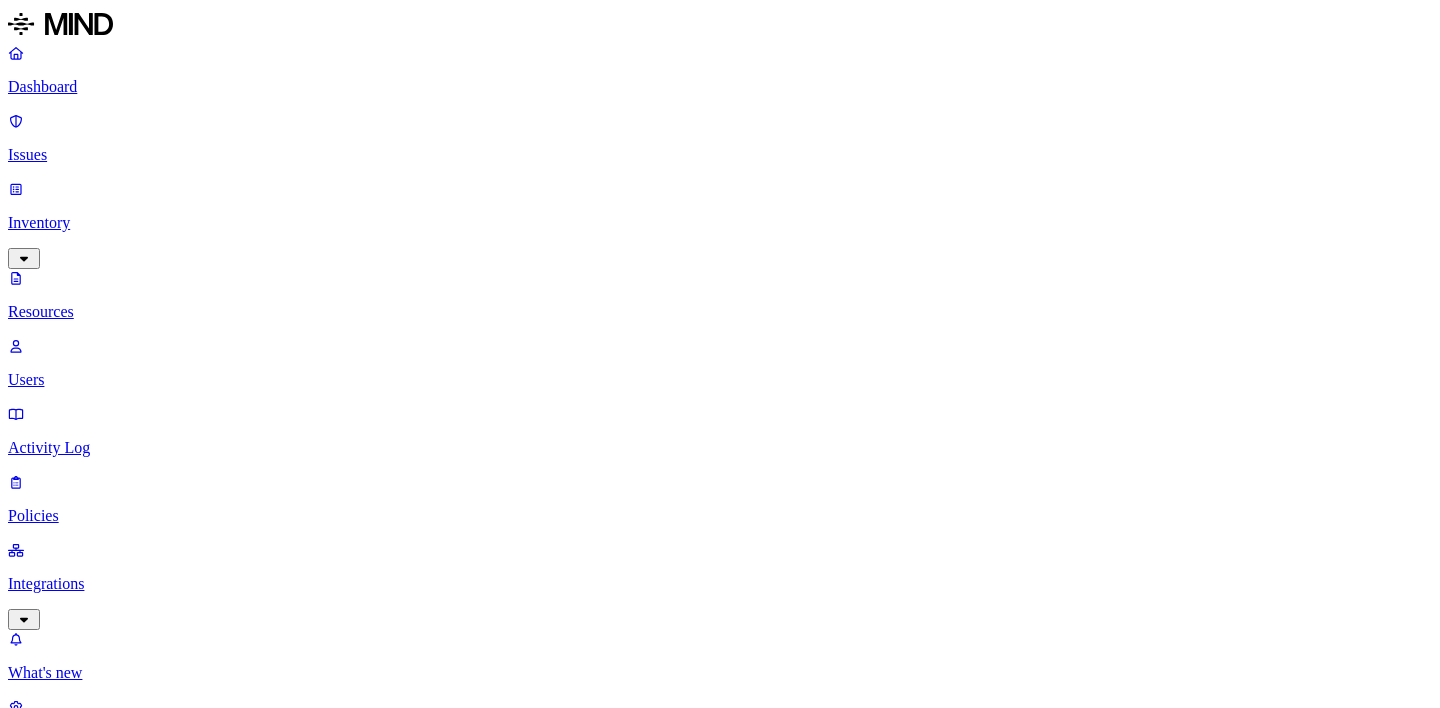 scroll, scrollTop: 0, scrollLeft: 0, axis: both 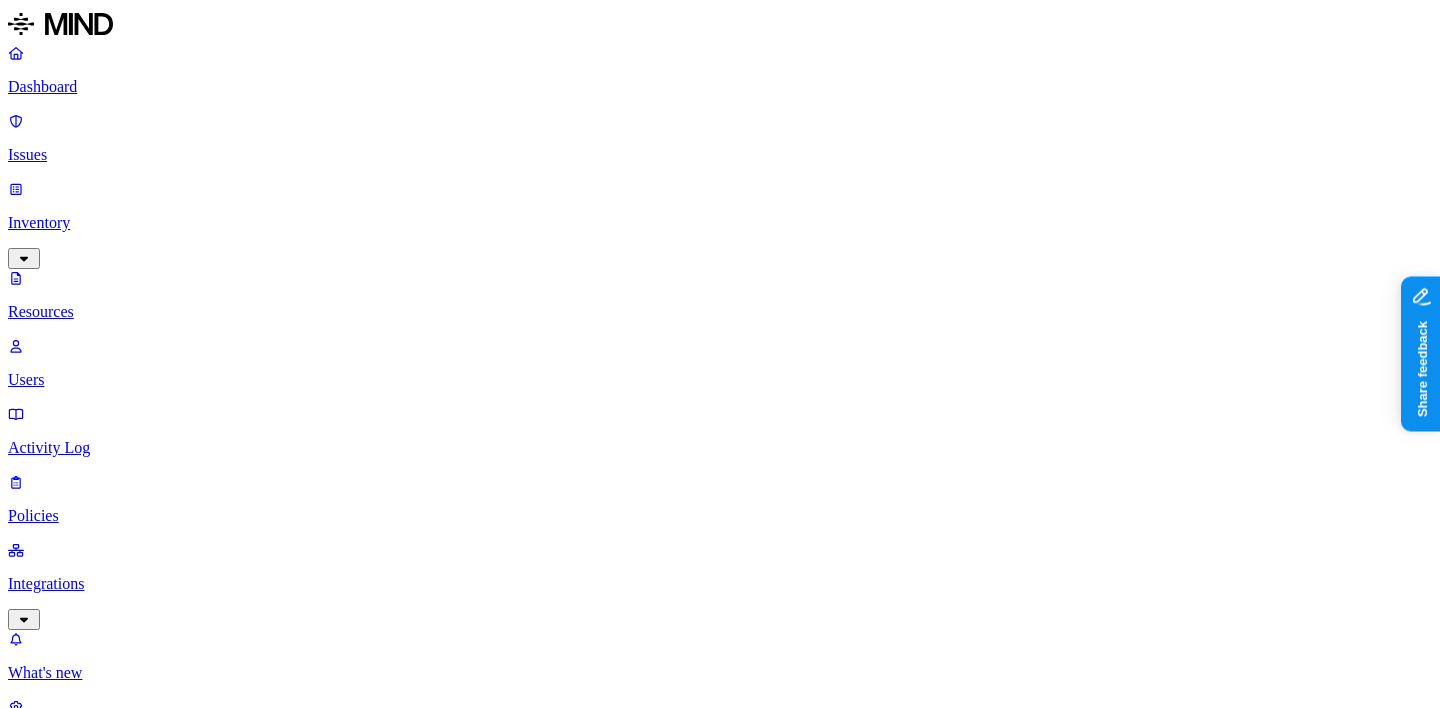 click on "Secrets Passwords 168" at bounding box center (50, 4449) 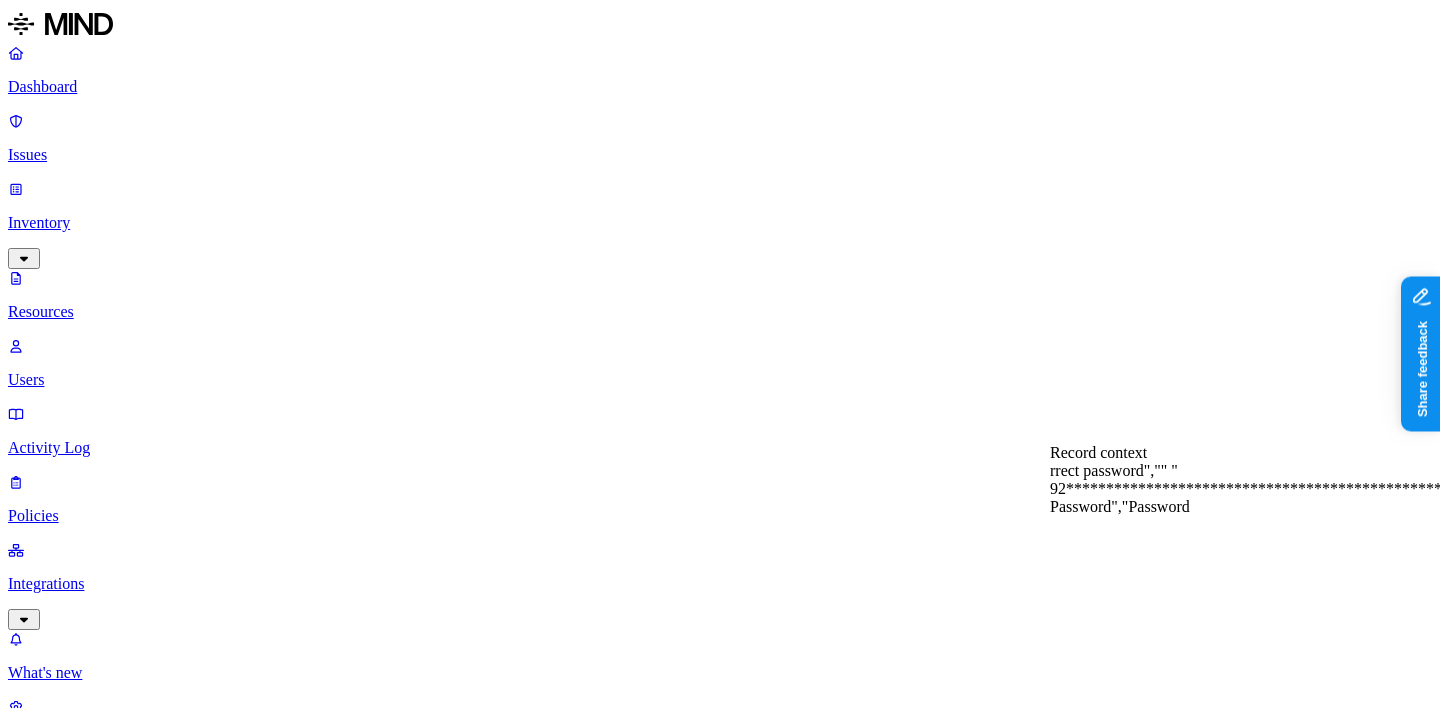 scroll, scrollTop: 356, scrollLeft: 0, axis: vertical 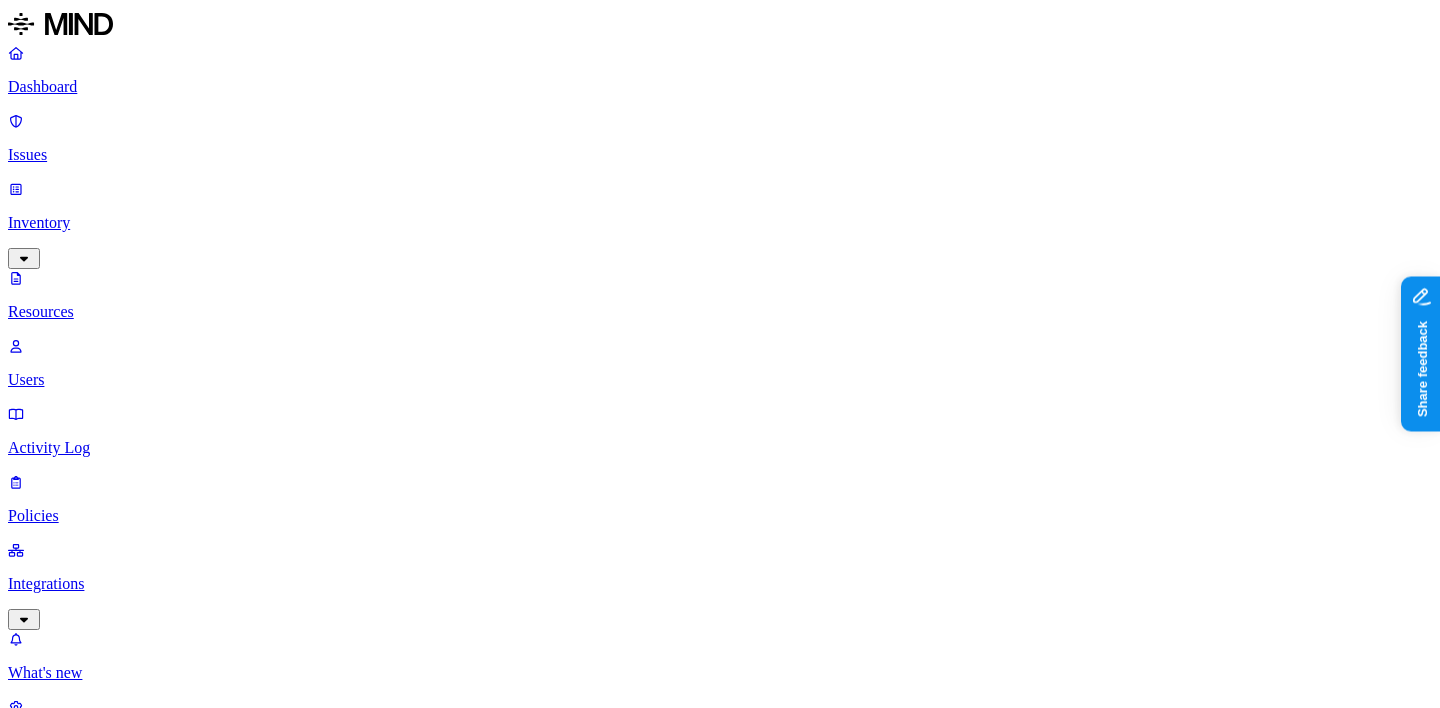 click 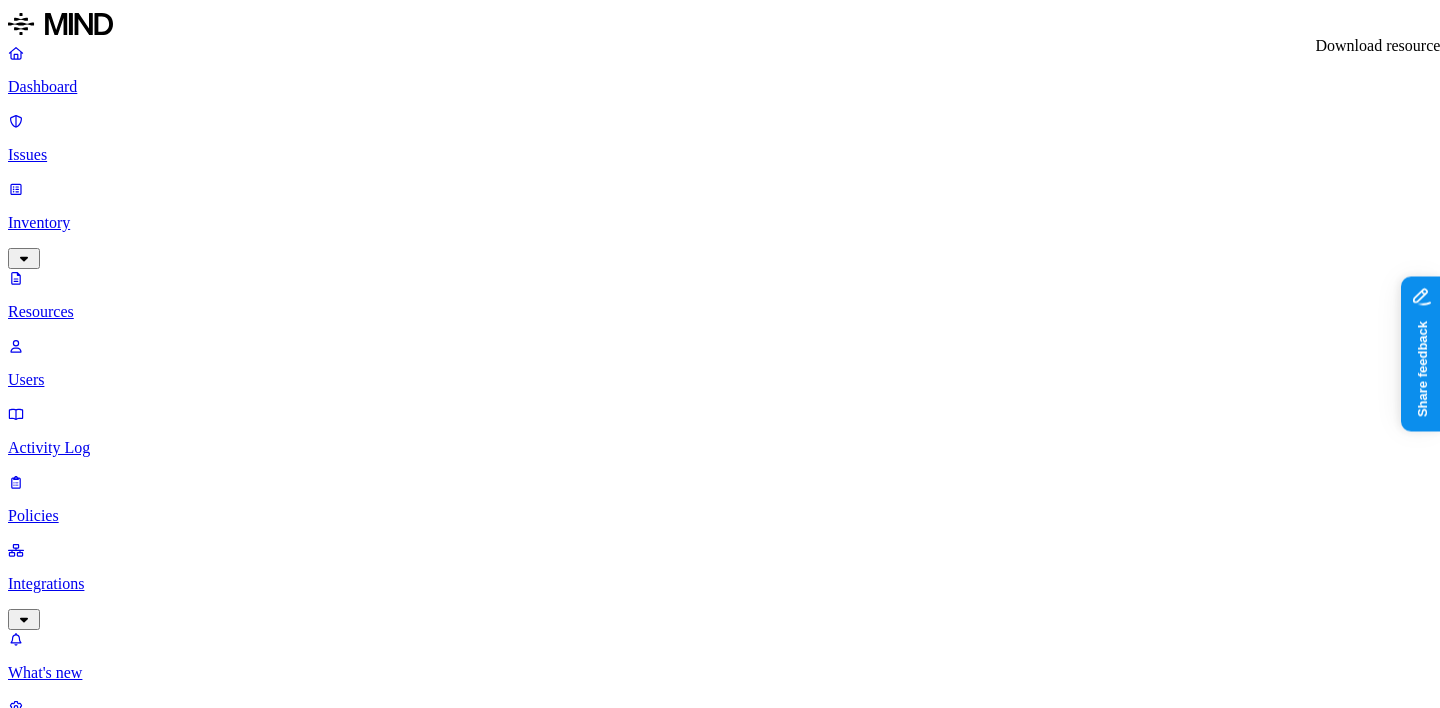 click 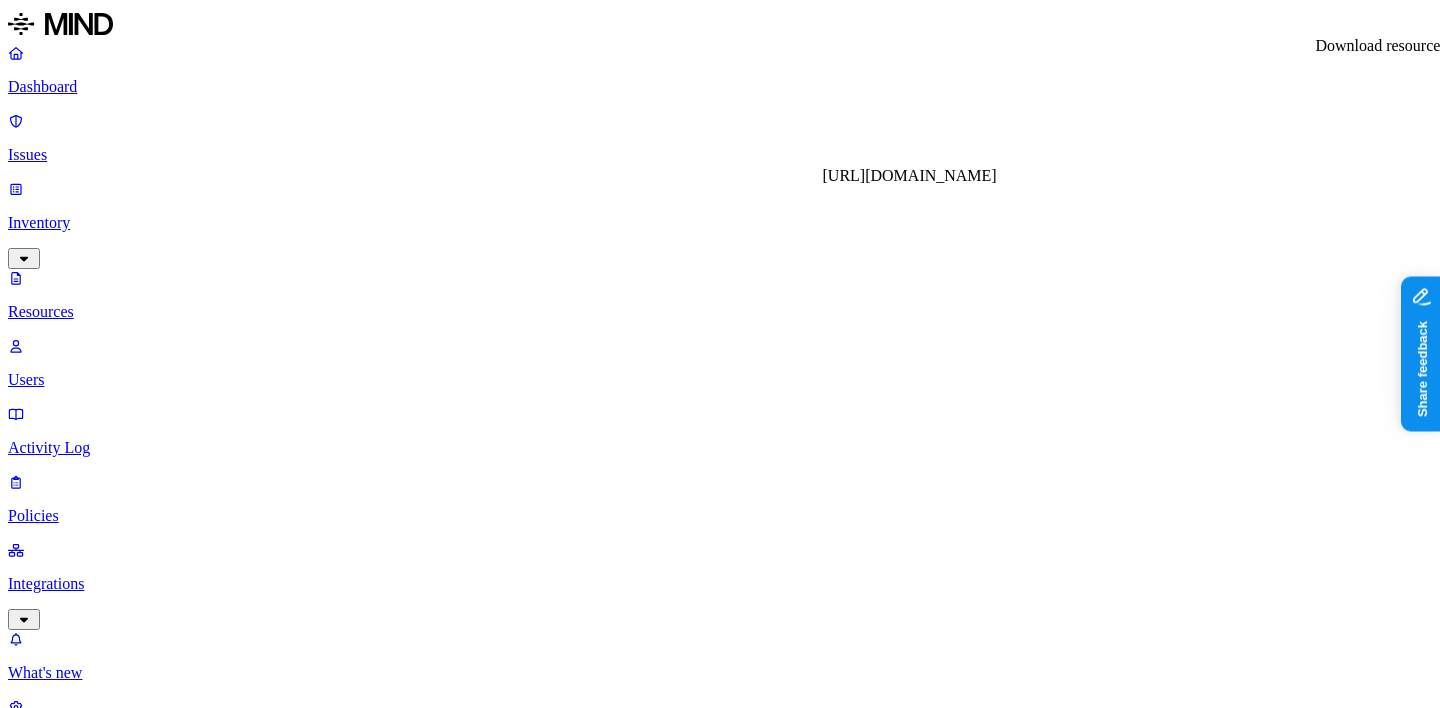 type 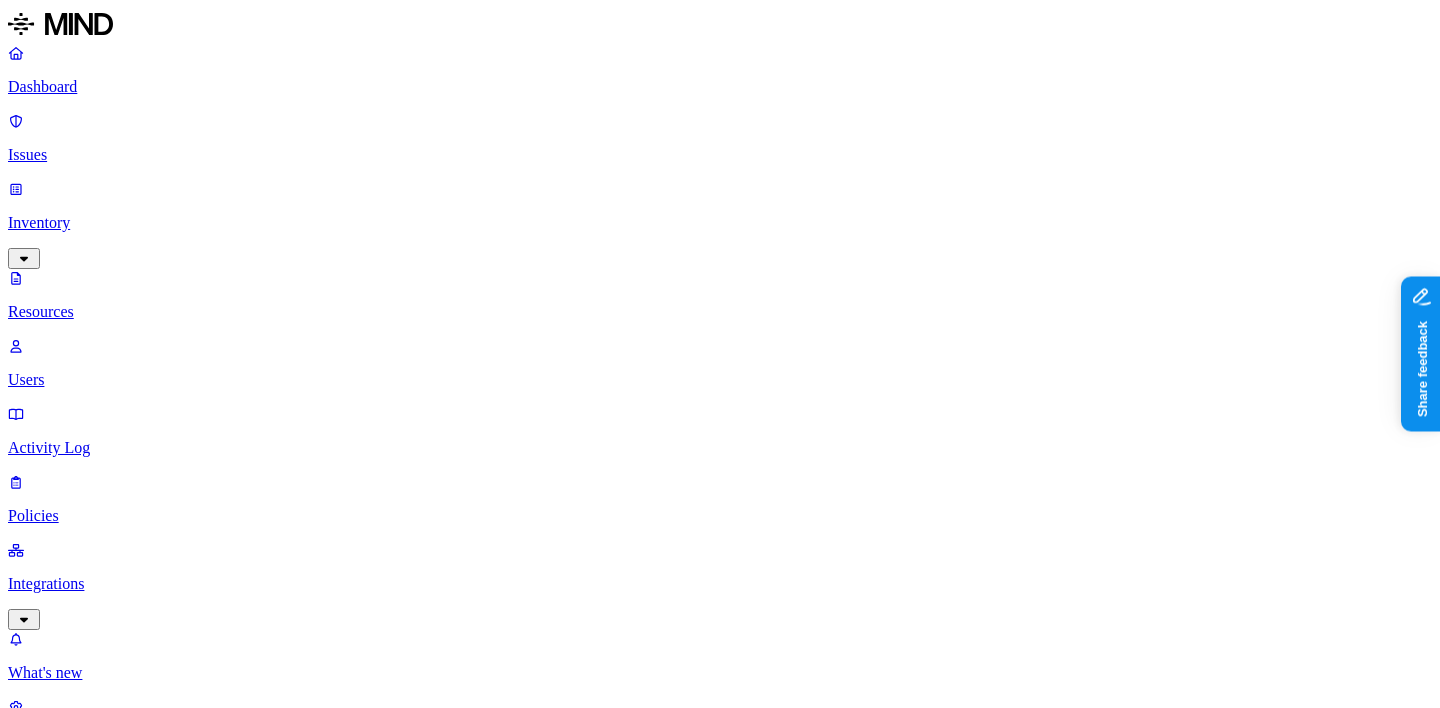 scroll, scrollTop: 466, scrollLeft: 0, axis: vertical 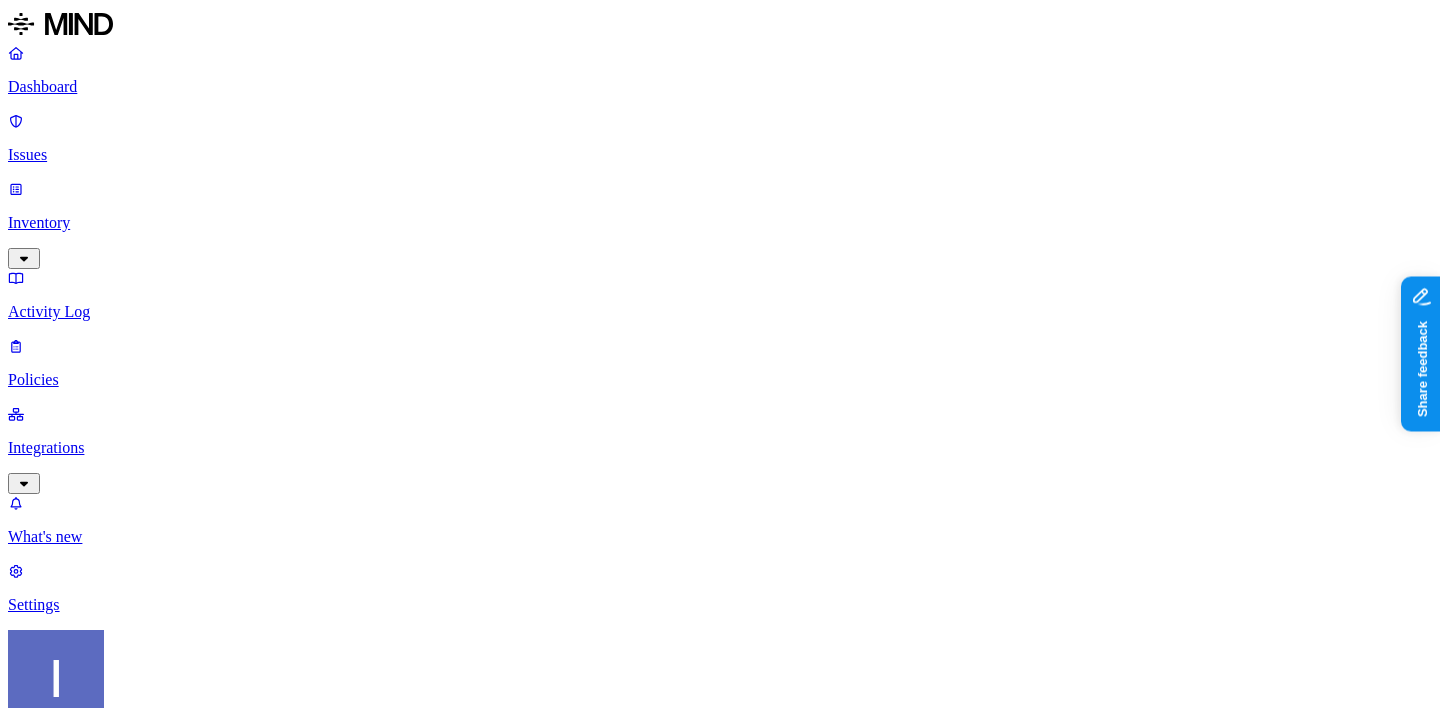 click on "Password 3.3K" at bounding box center (760, 2041) 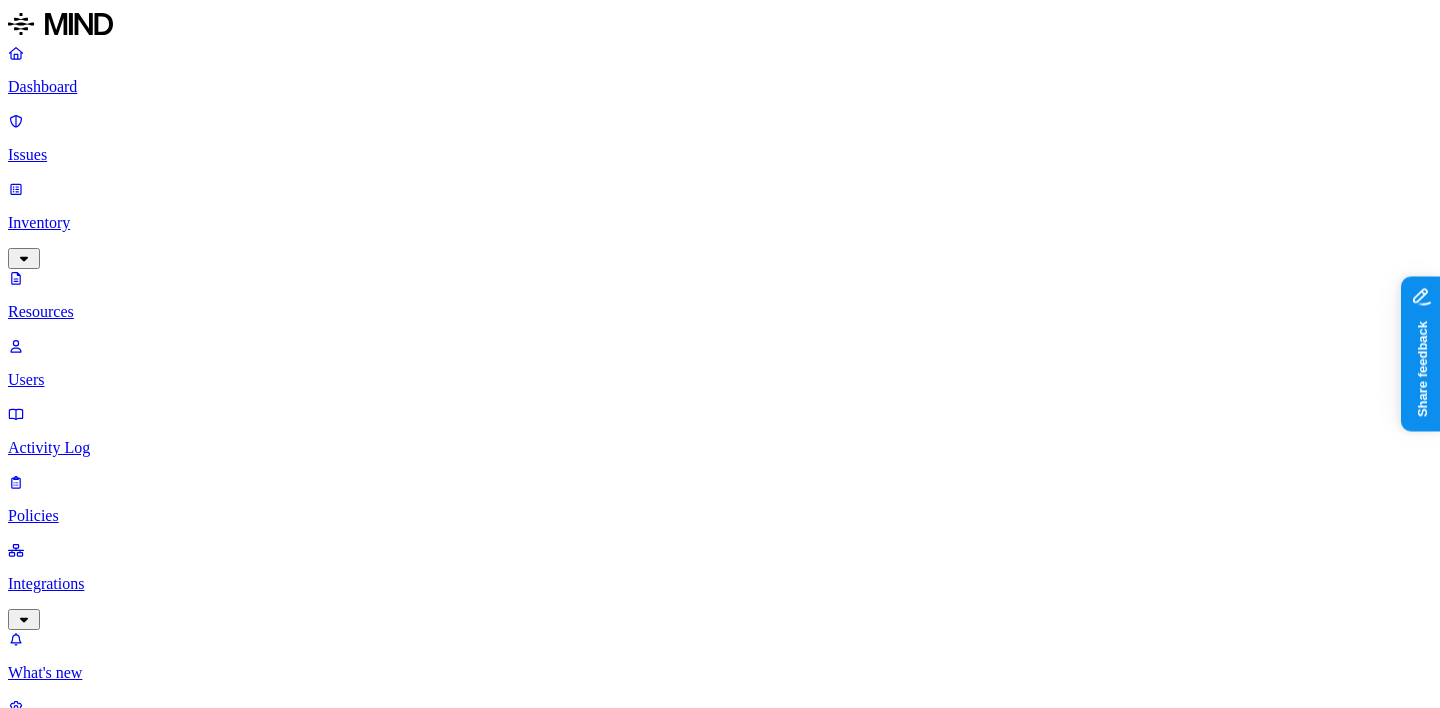 type 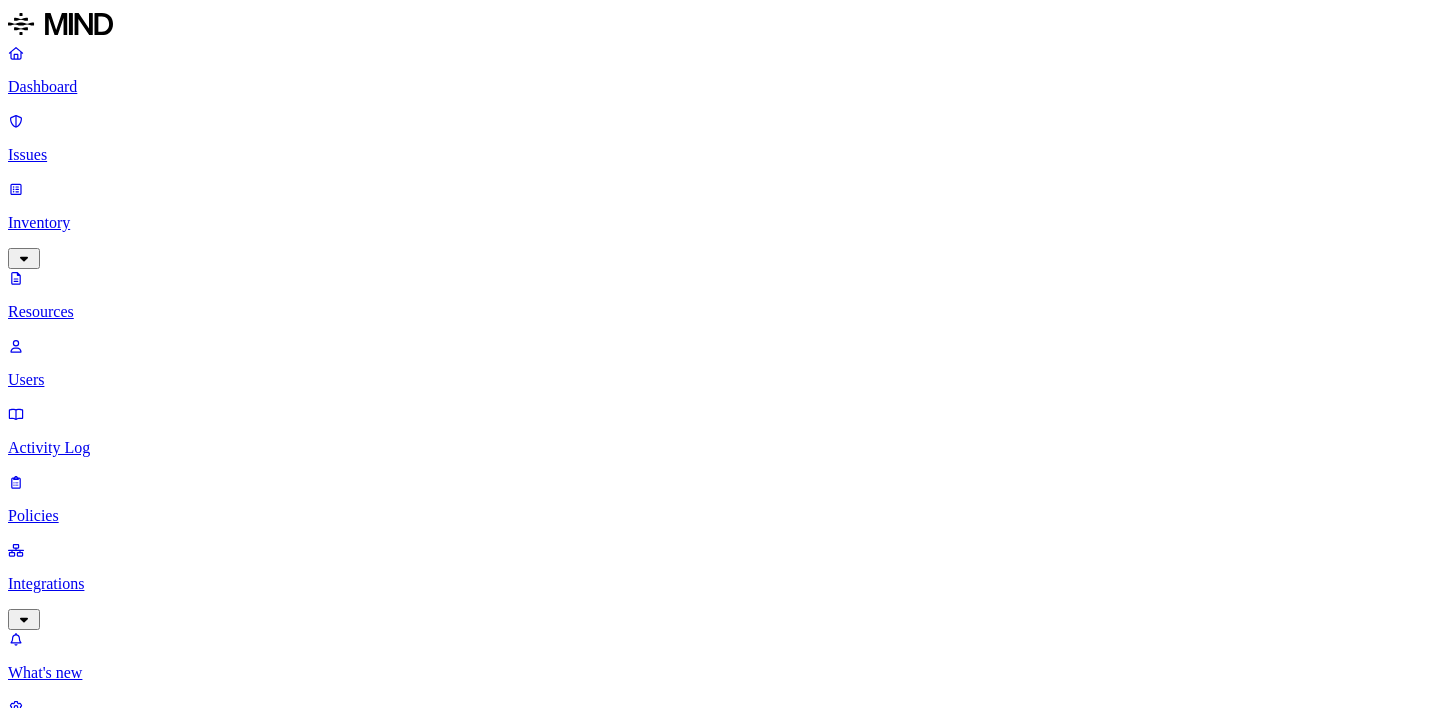 scroll, scrollTop: 0, scrollLeft: 0, axis: both 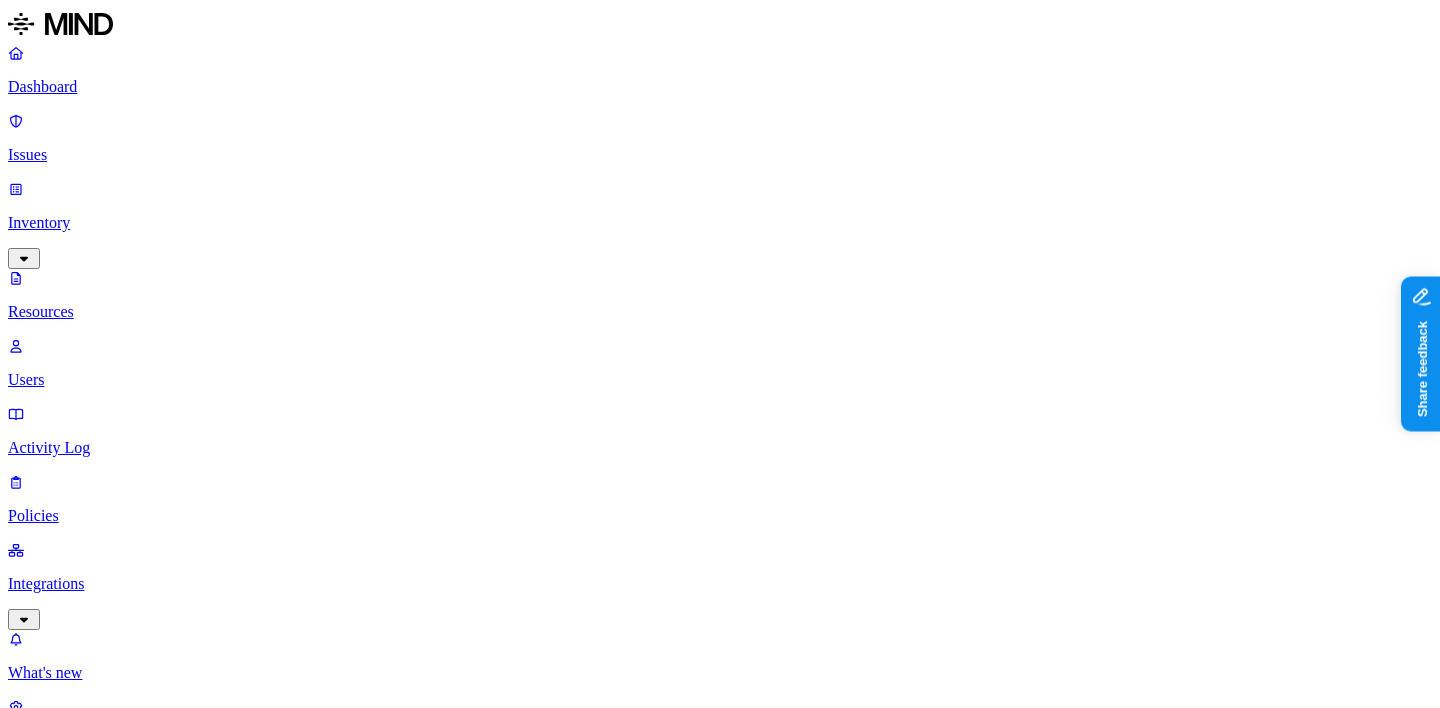 click on "Secrets Passwords 4" at bounding box center [50, 6290] 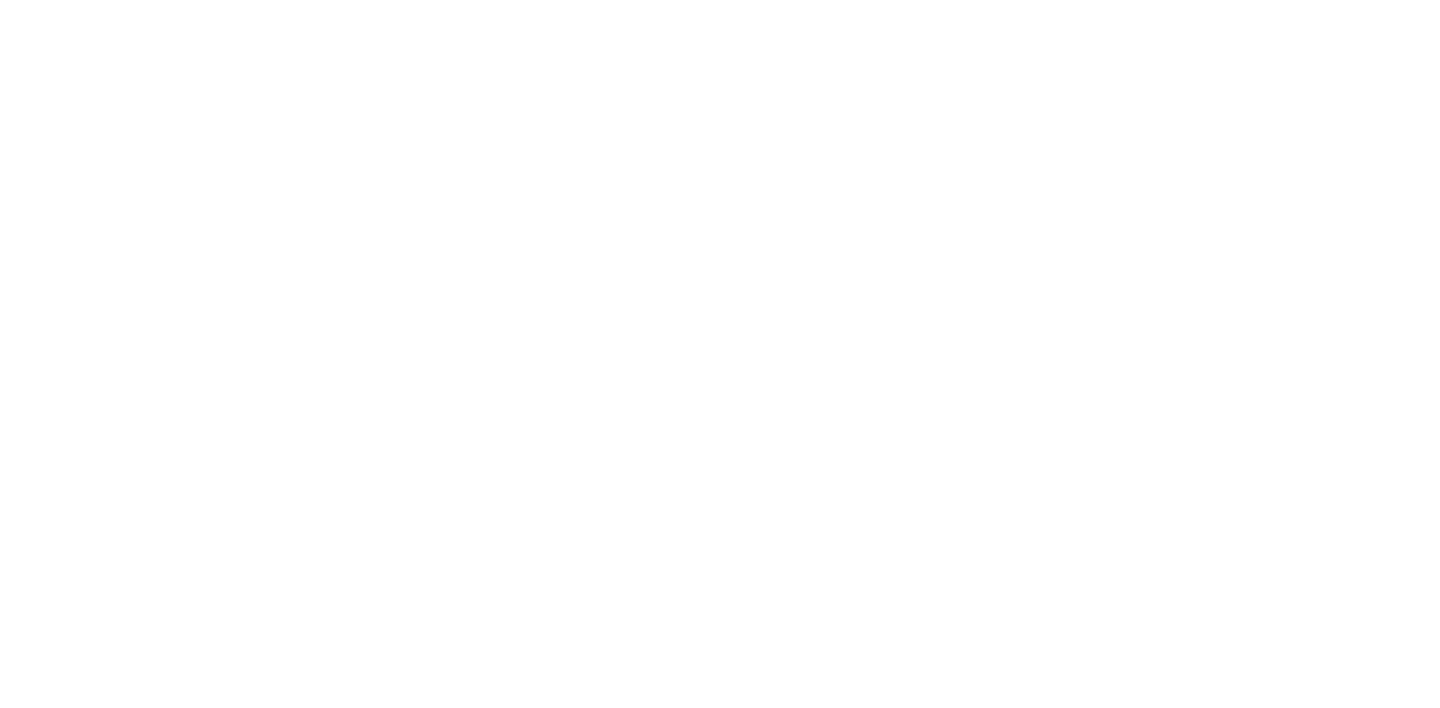 scroll, scrollTop: 0, scrollLeft: 0, axis: both 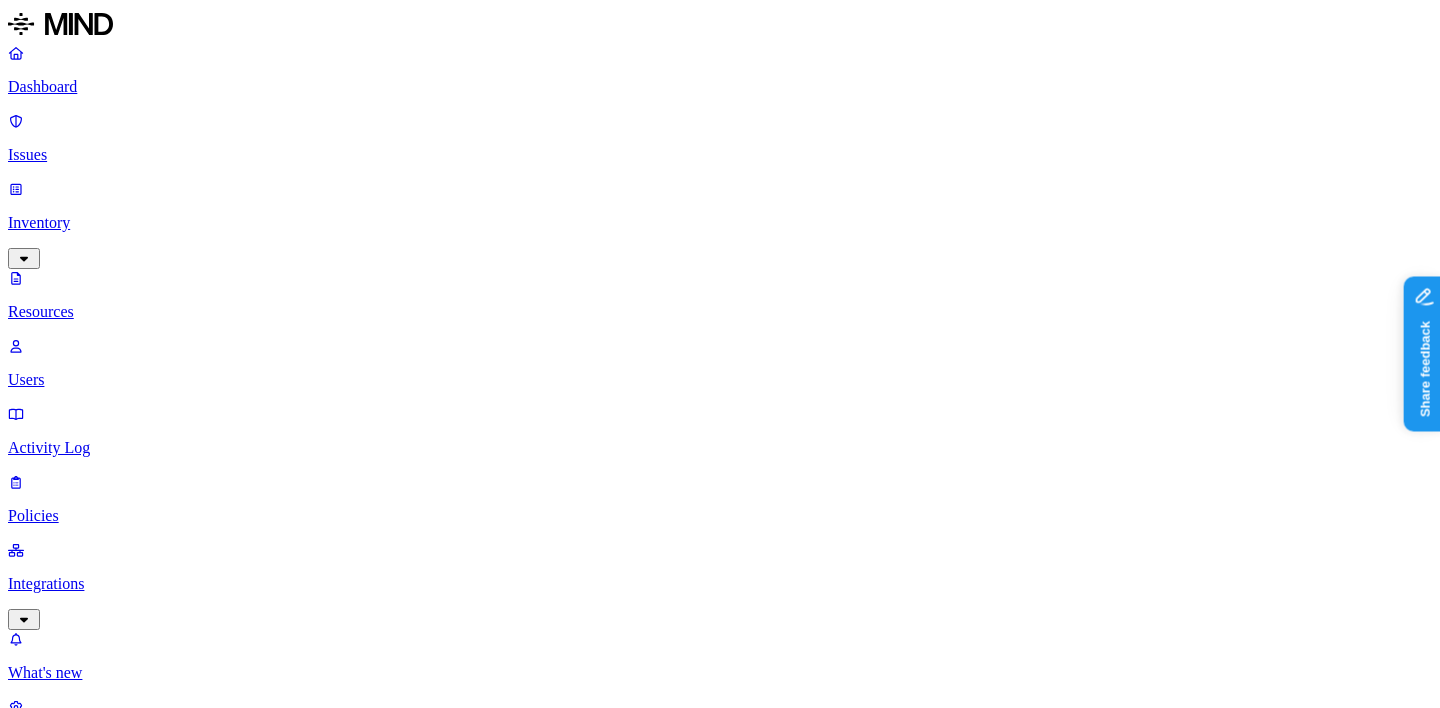 type 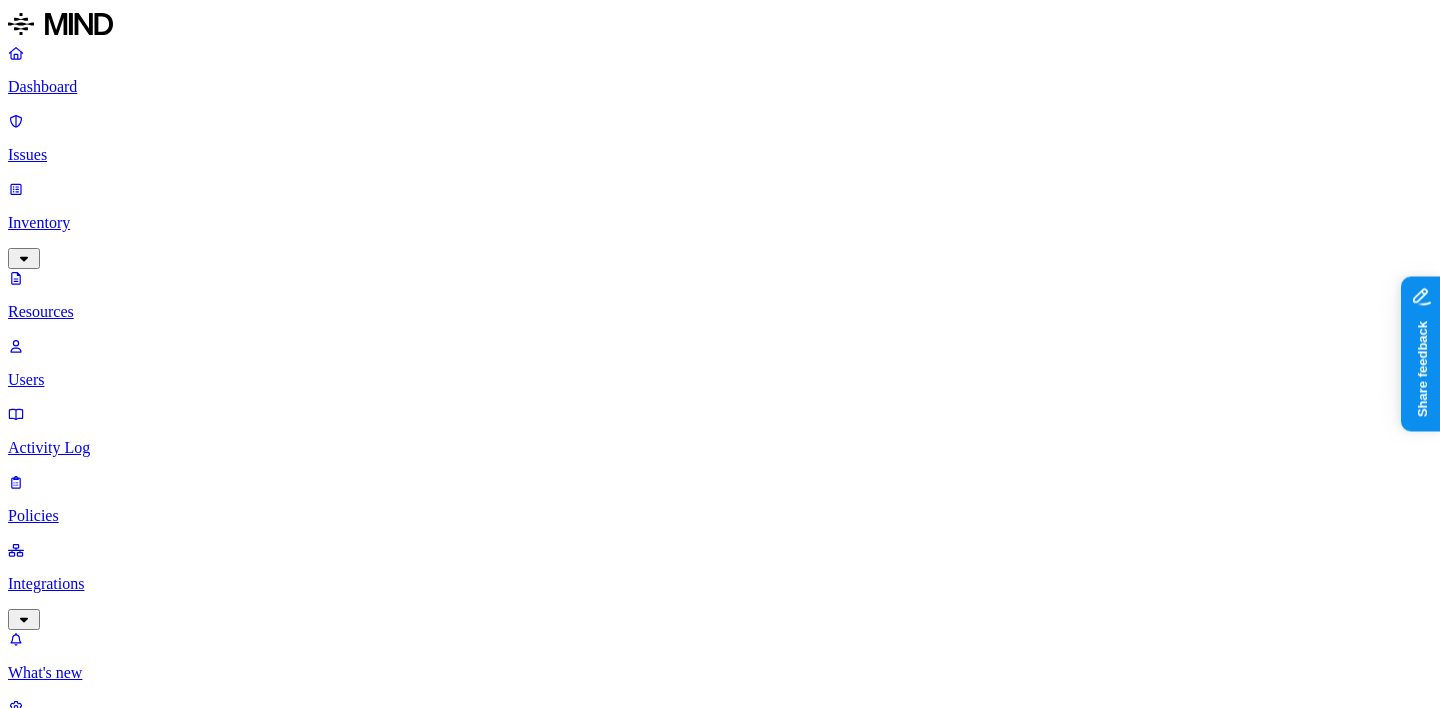 scroll, scrollTop: 0, scrollLeft: 0, axis: both 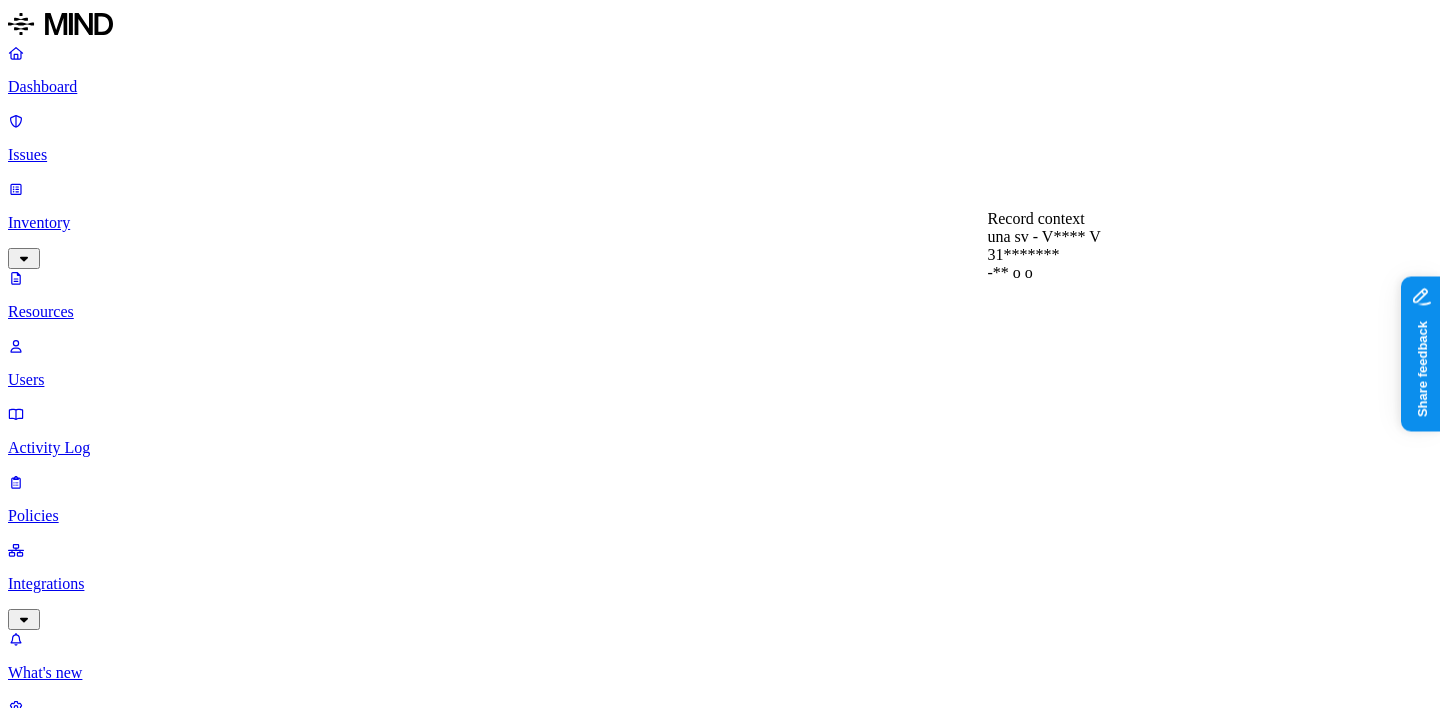 type 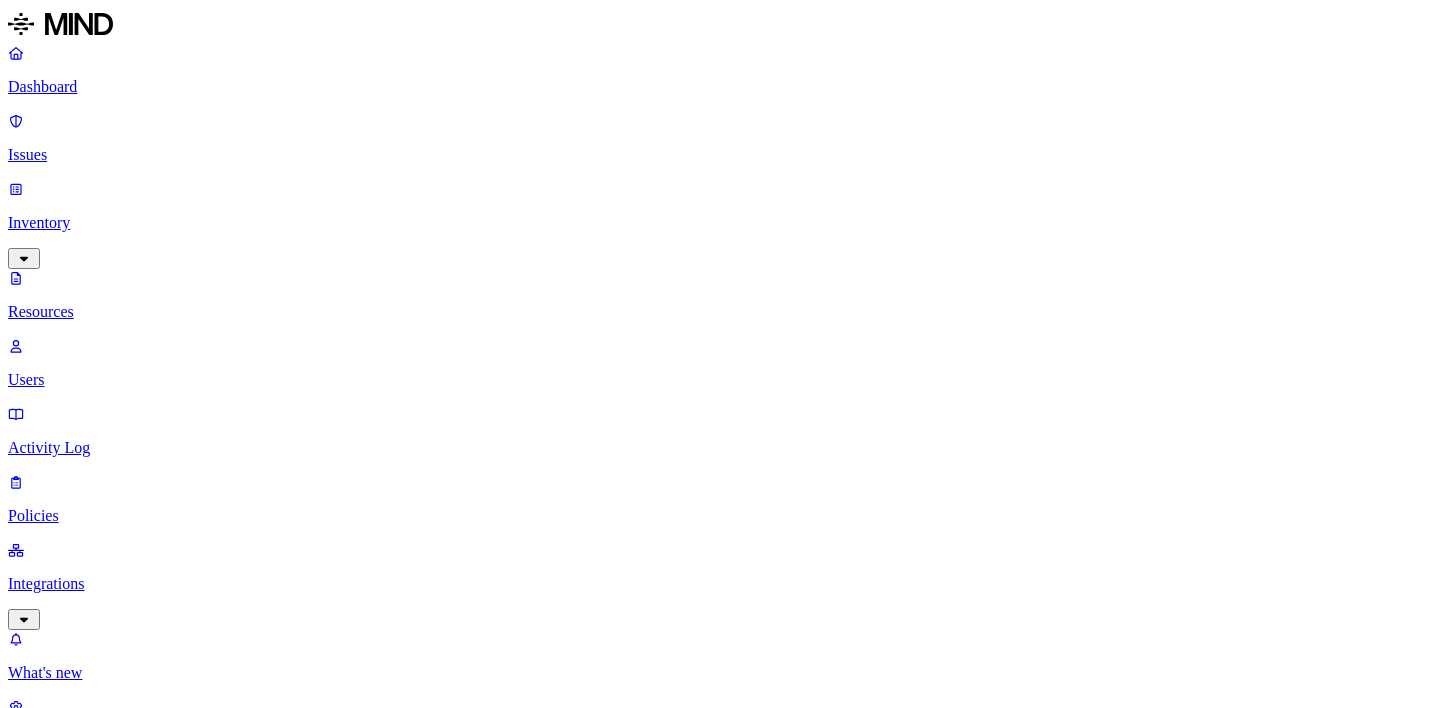 scroll, scrollTop: 0, scrollLeft: 0, axis: both 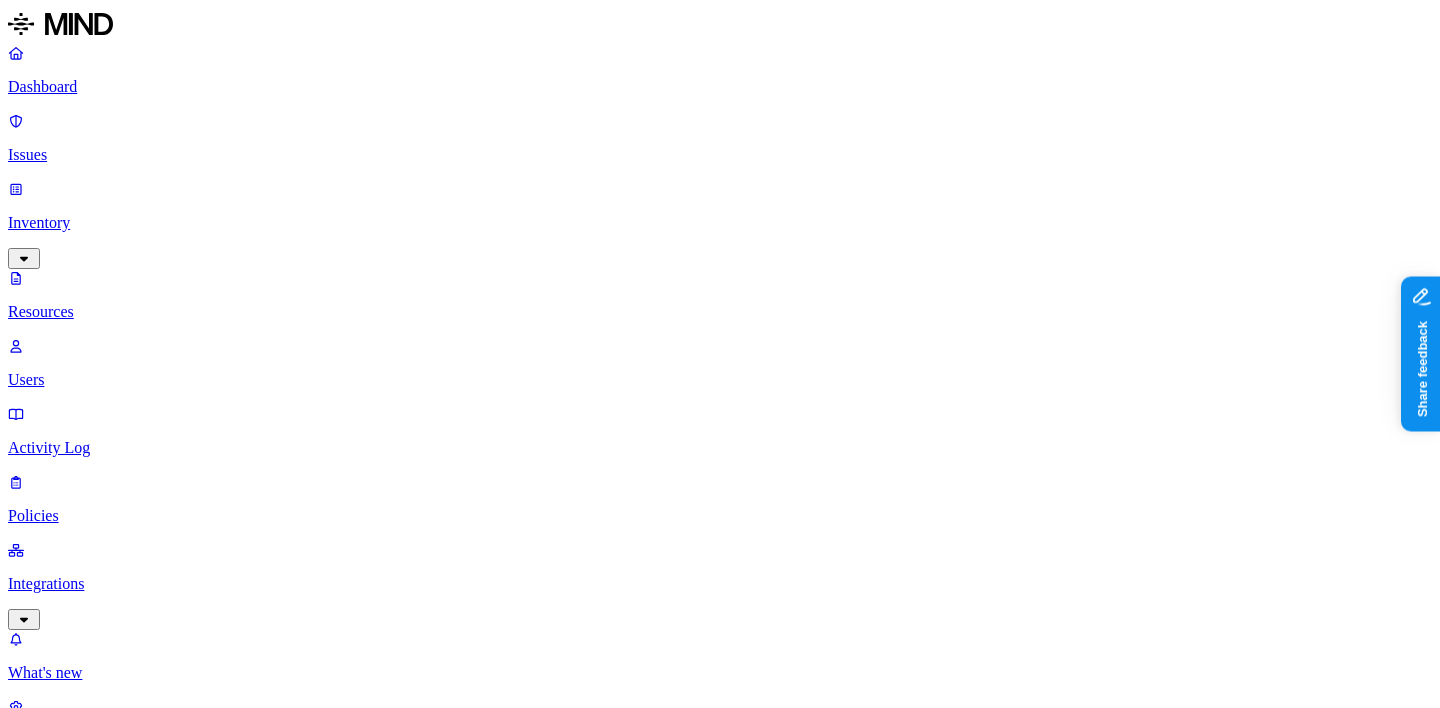 click on "Secrets Passwords 2" at bounding box center (50, 6741) 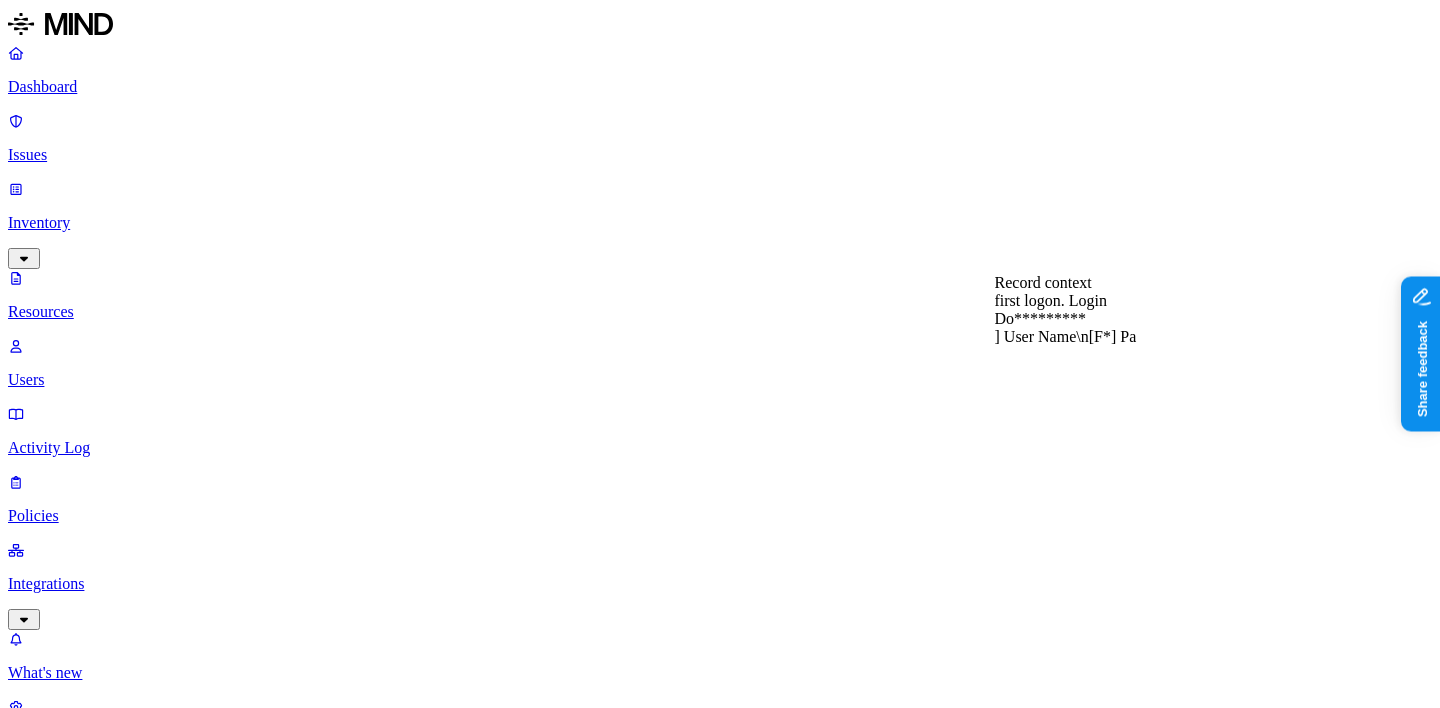type 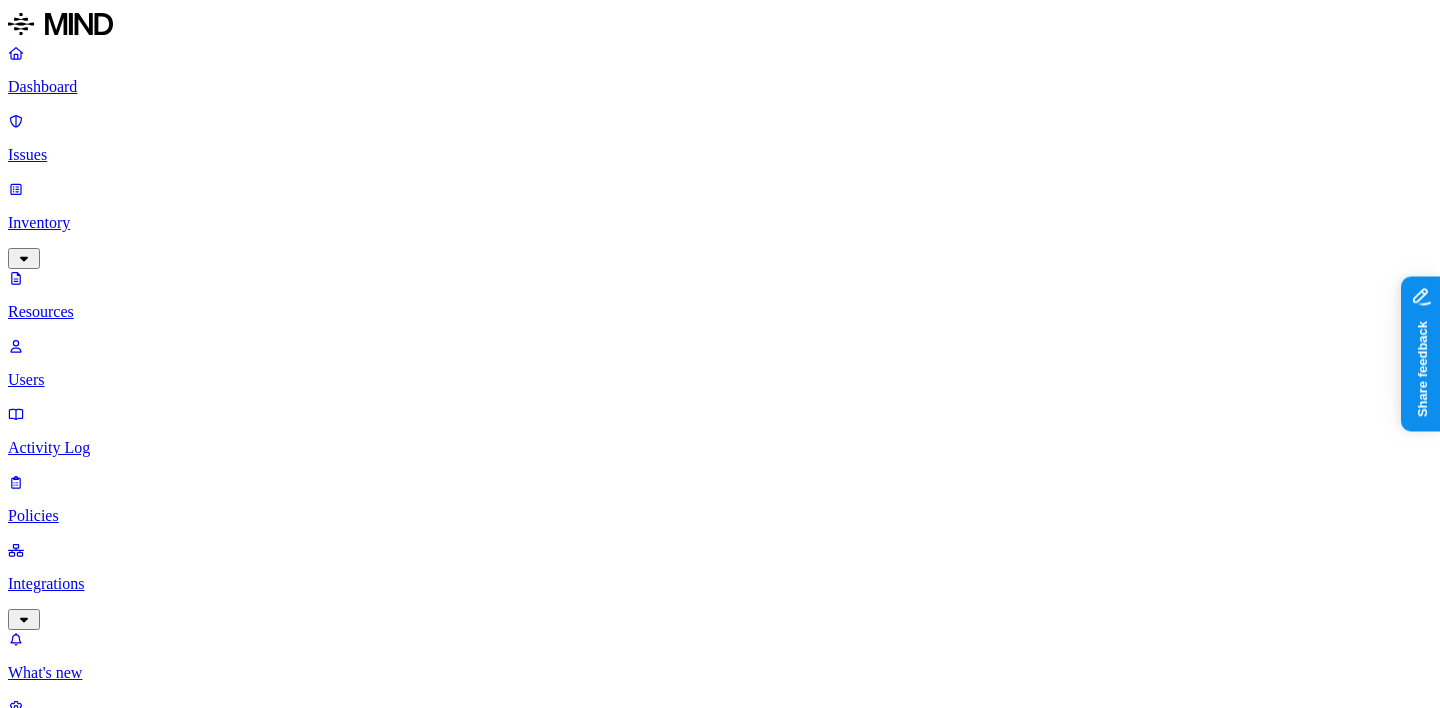 scroll, scrollTop: 0, scrollLeft: 0, axis: both 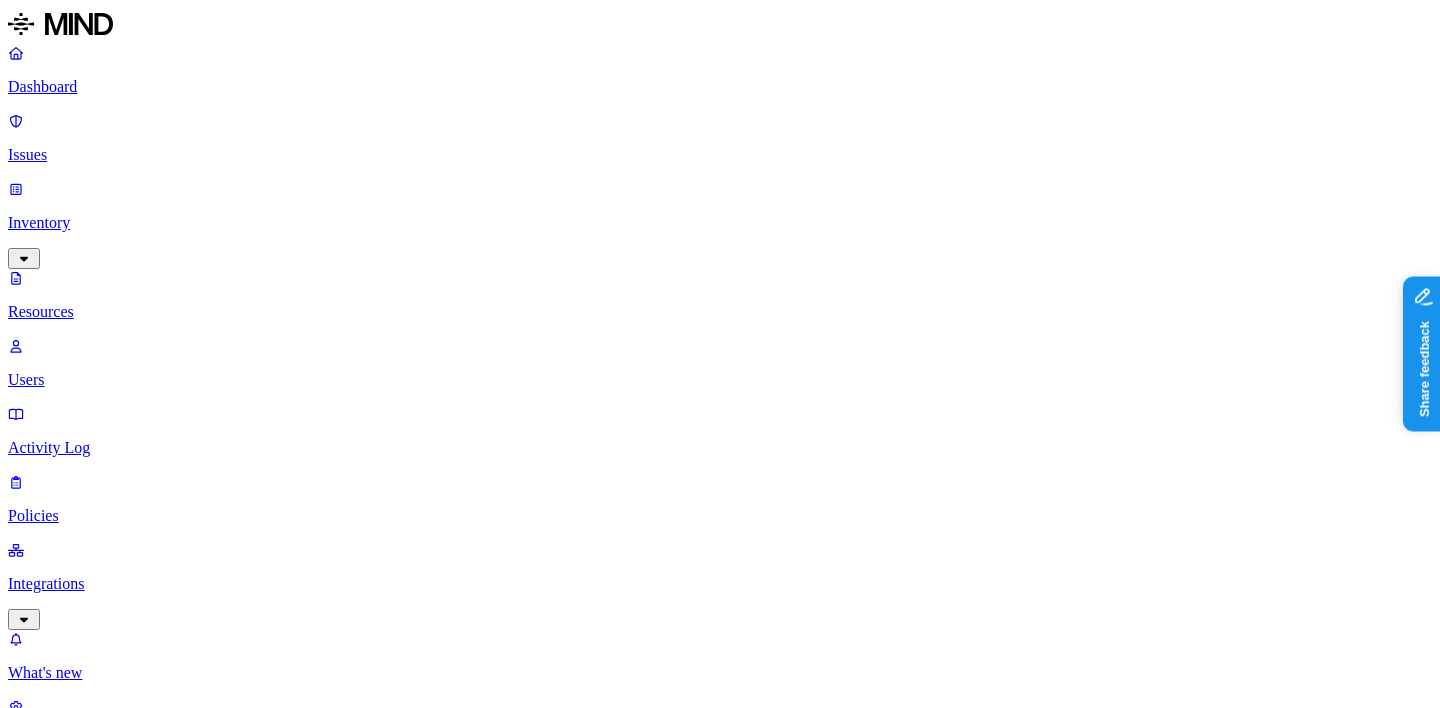 click on "Passwords" at bounding box center [50, 11737] 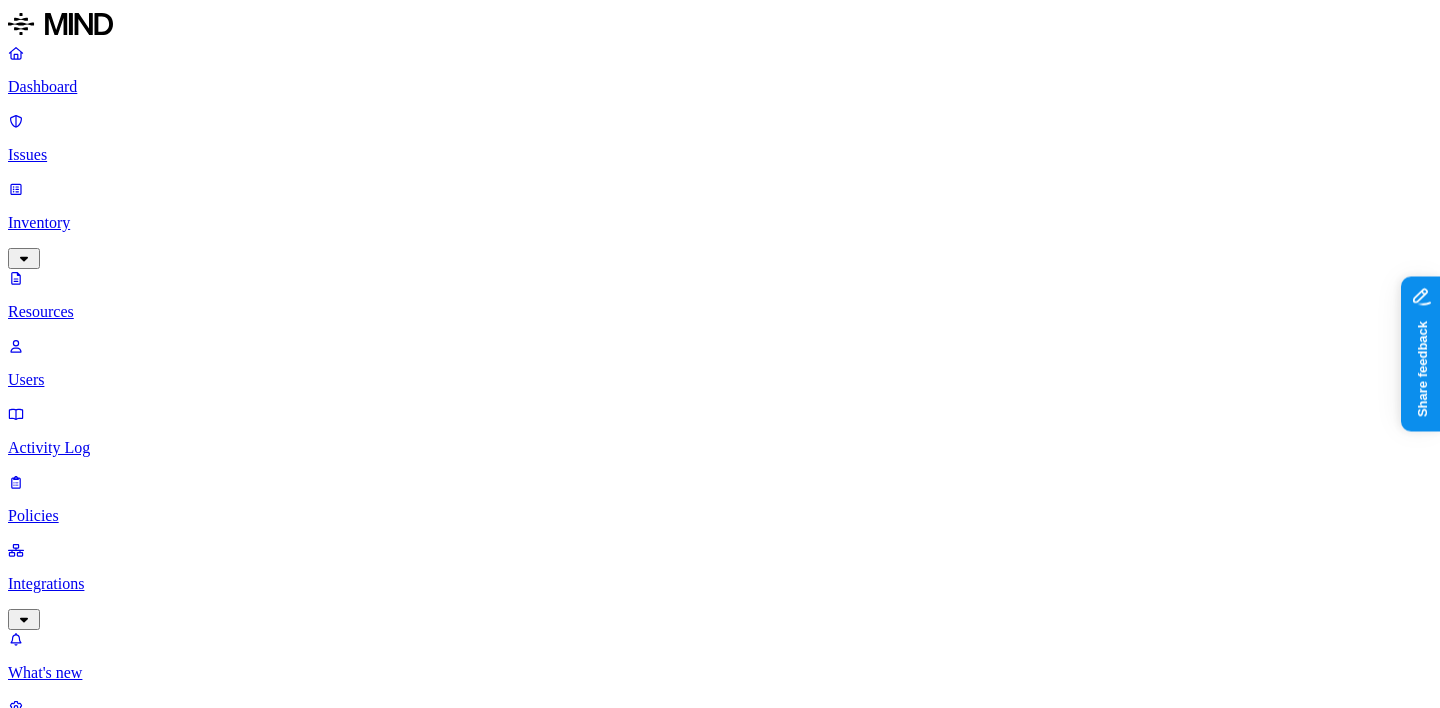 scroll, scrollTop: 116, scrollLeft: 0, axis: vertical 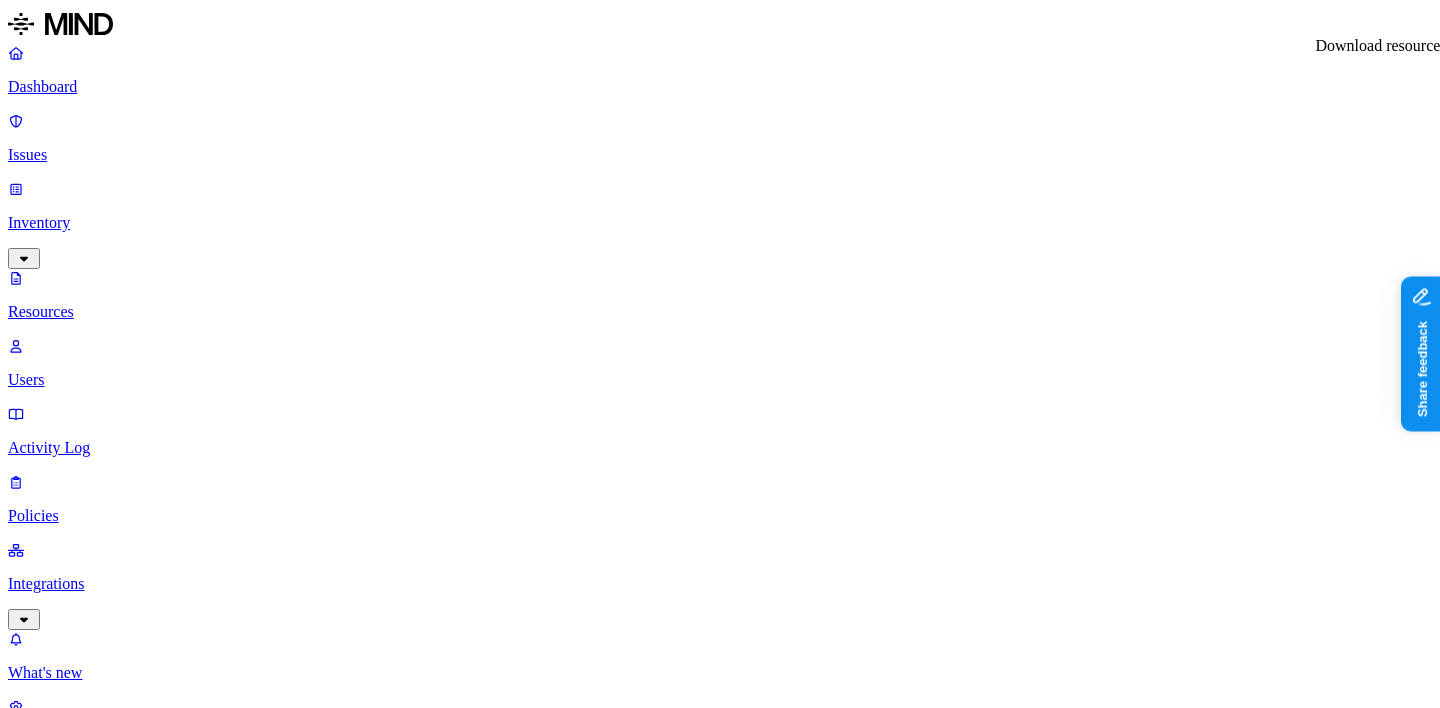 click 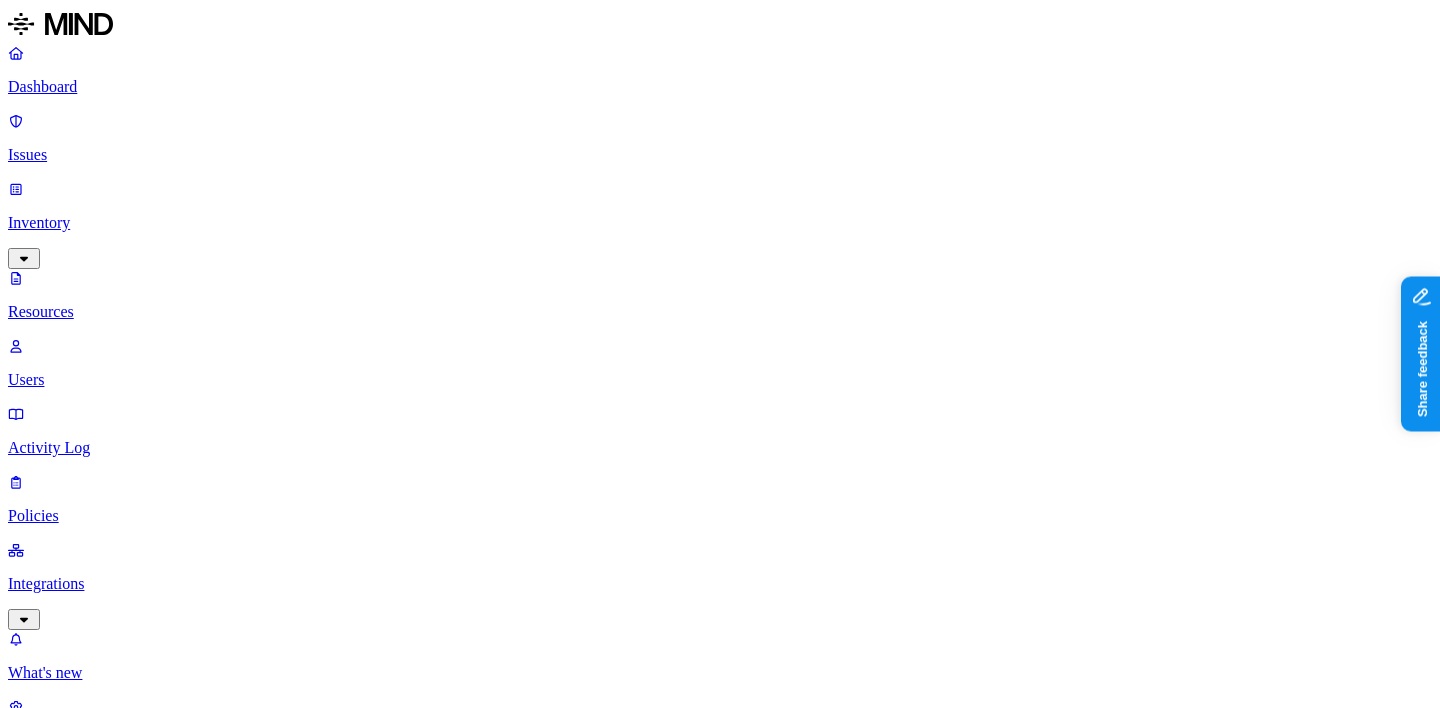 click on "HCUsers.txt" at bounding box center [720, 11174] 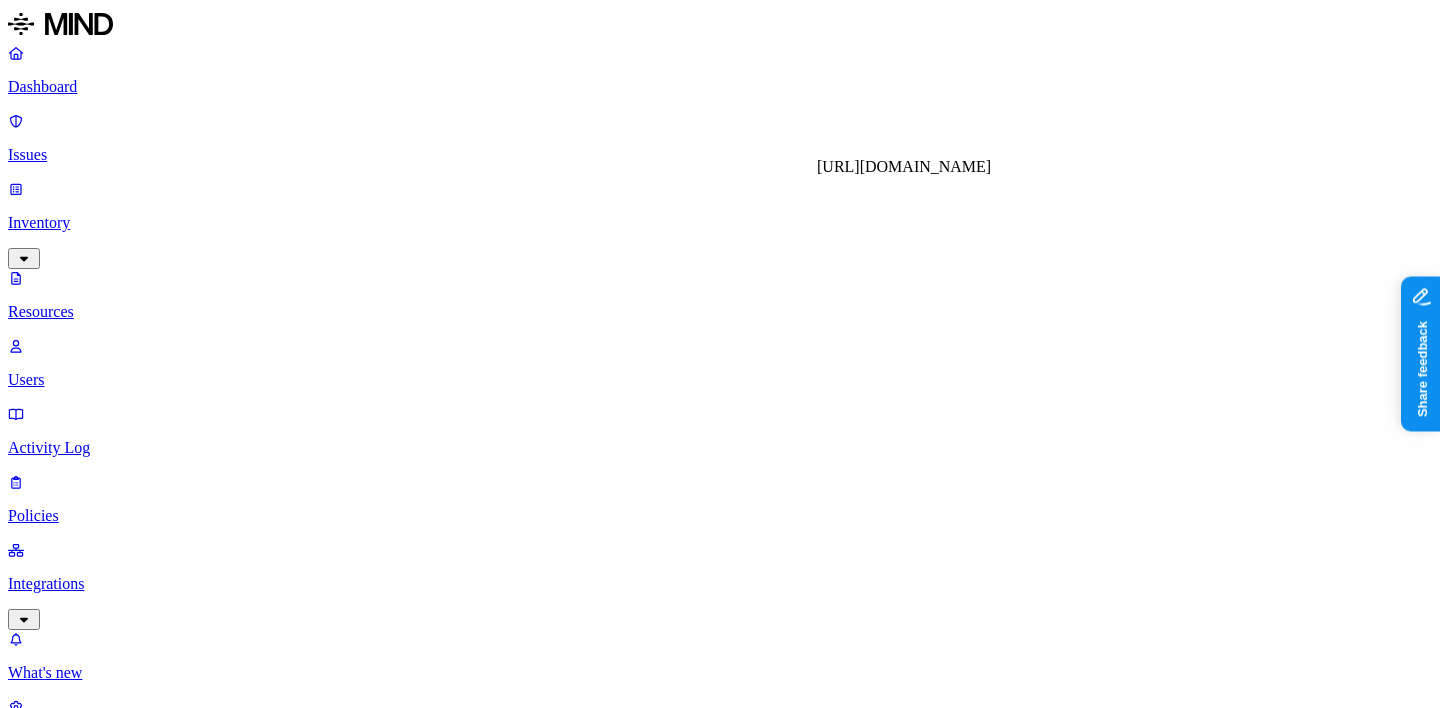 scroll, scrollTop: 21, scrollLeft: 0, axis: vertical 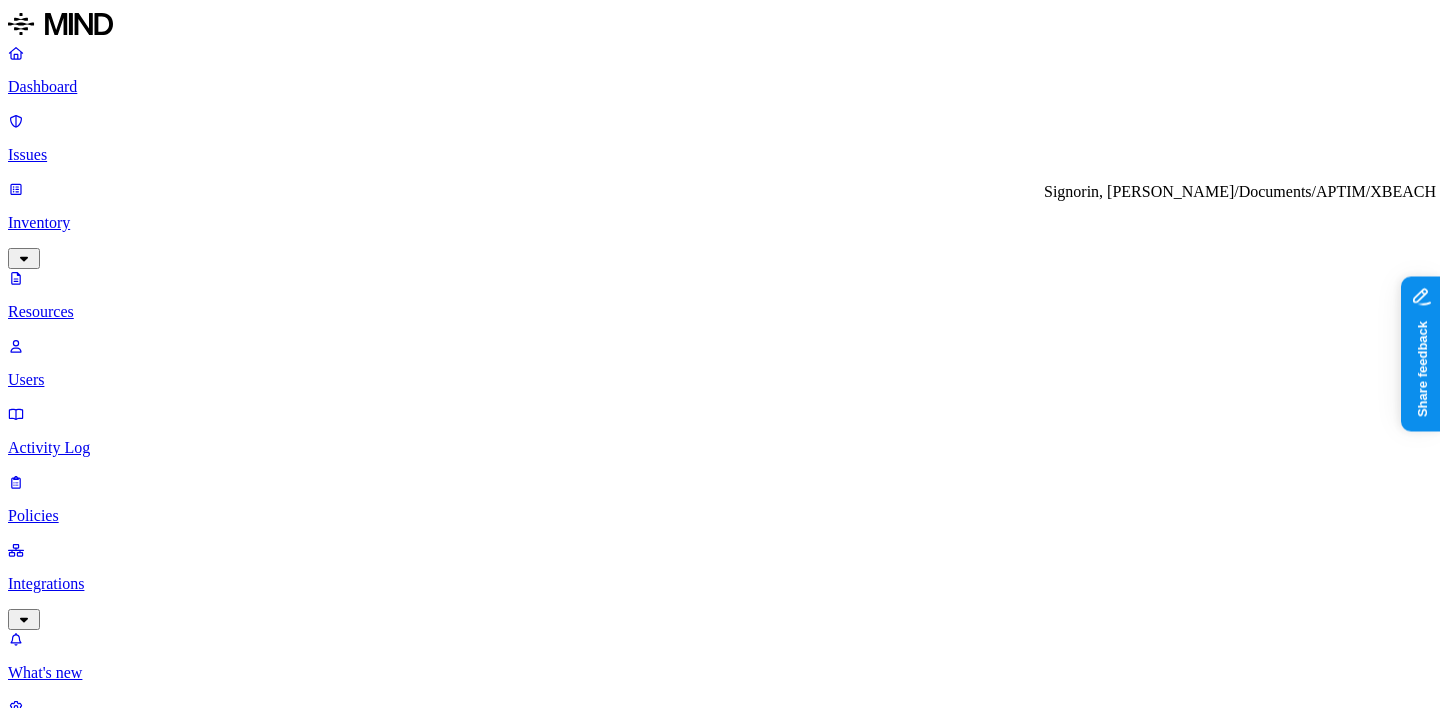 type 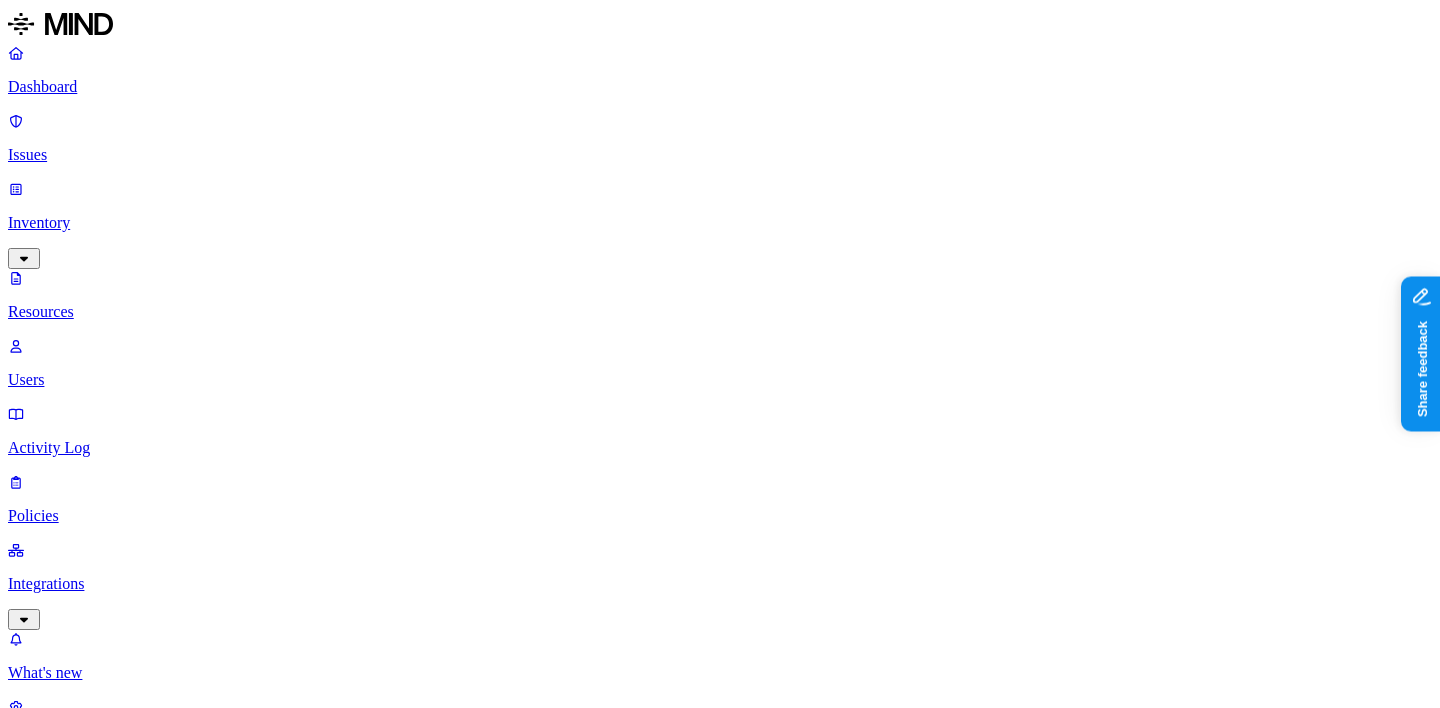 click on "Resources" at bounding box center [720, 1004] 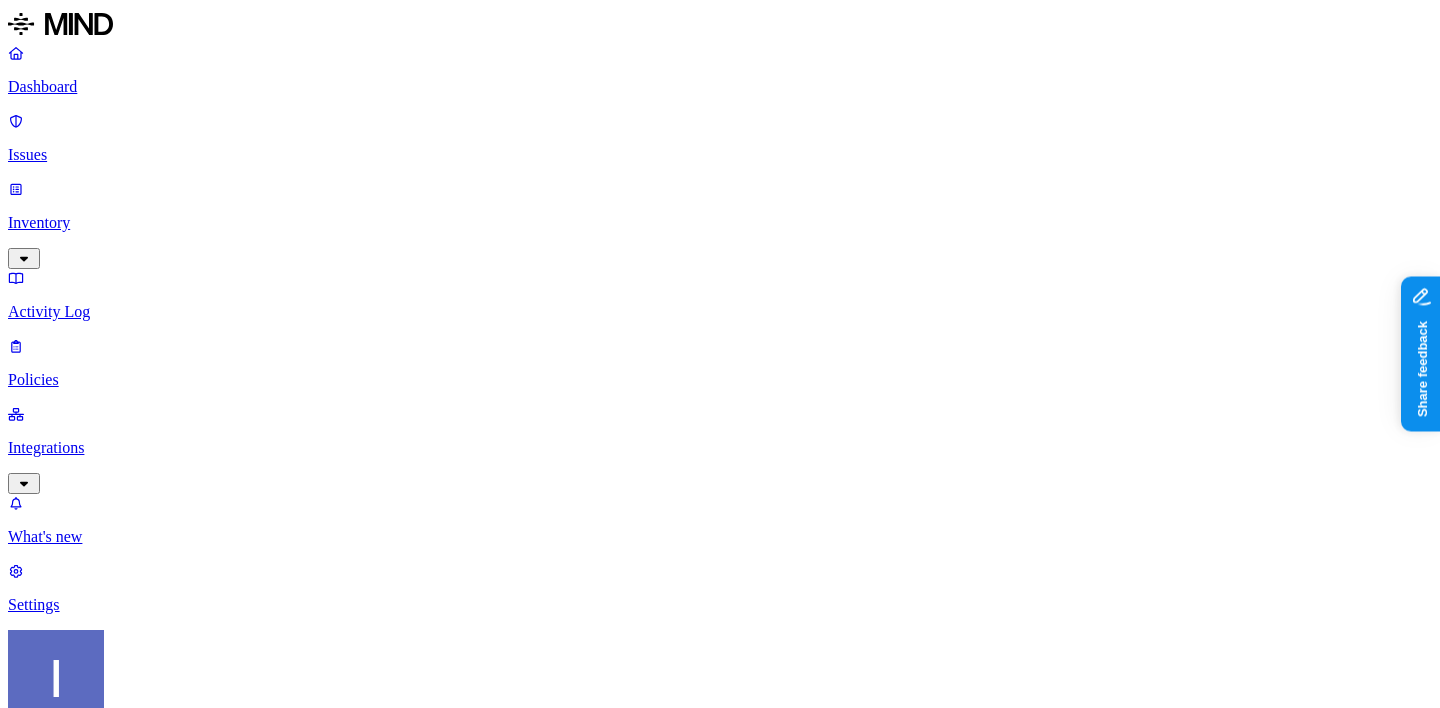 click on "Detection" at bounding box center [119, 1053] 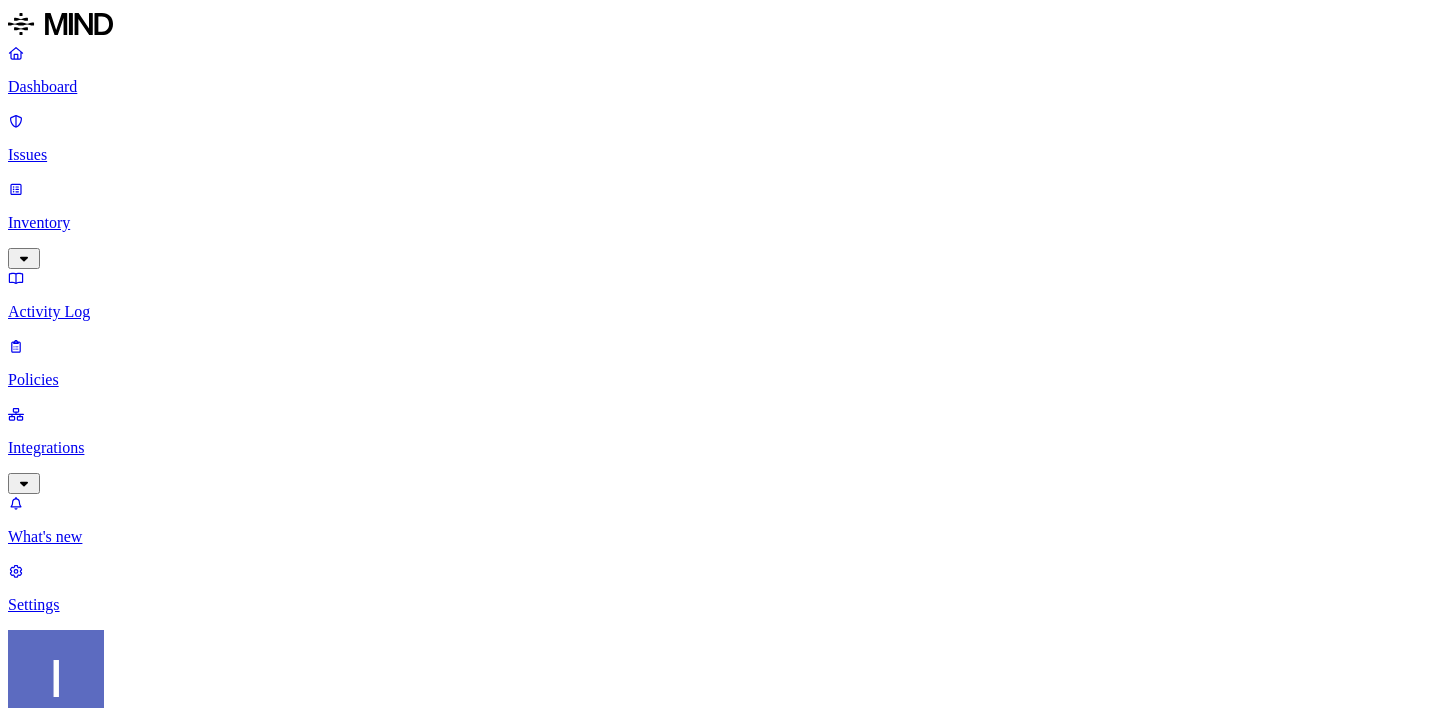 scroll, scrollTop: 0, scrollLeft: 0, axis: both 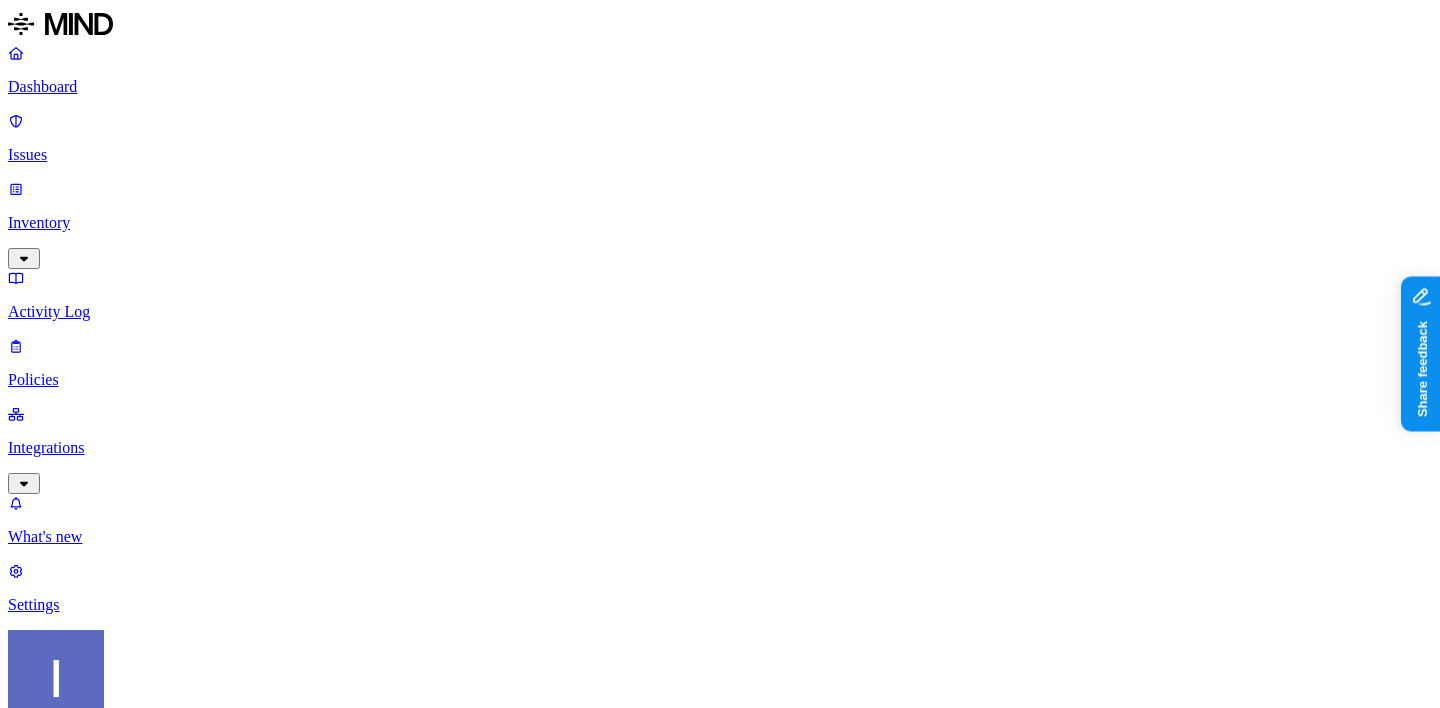 click on "Password" at bounding box center [118, 2040] 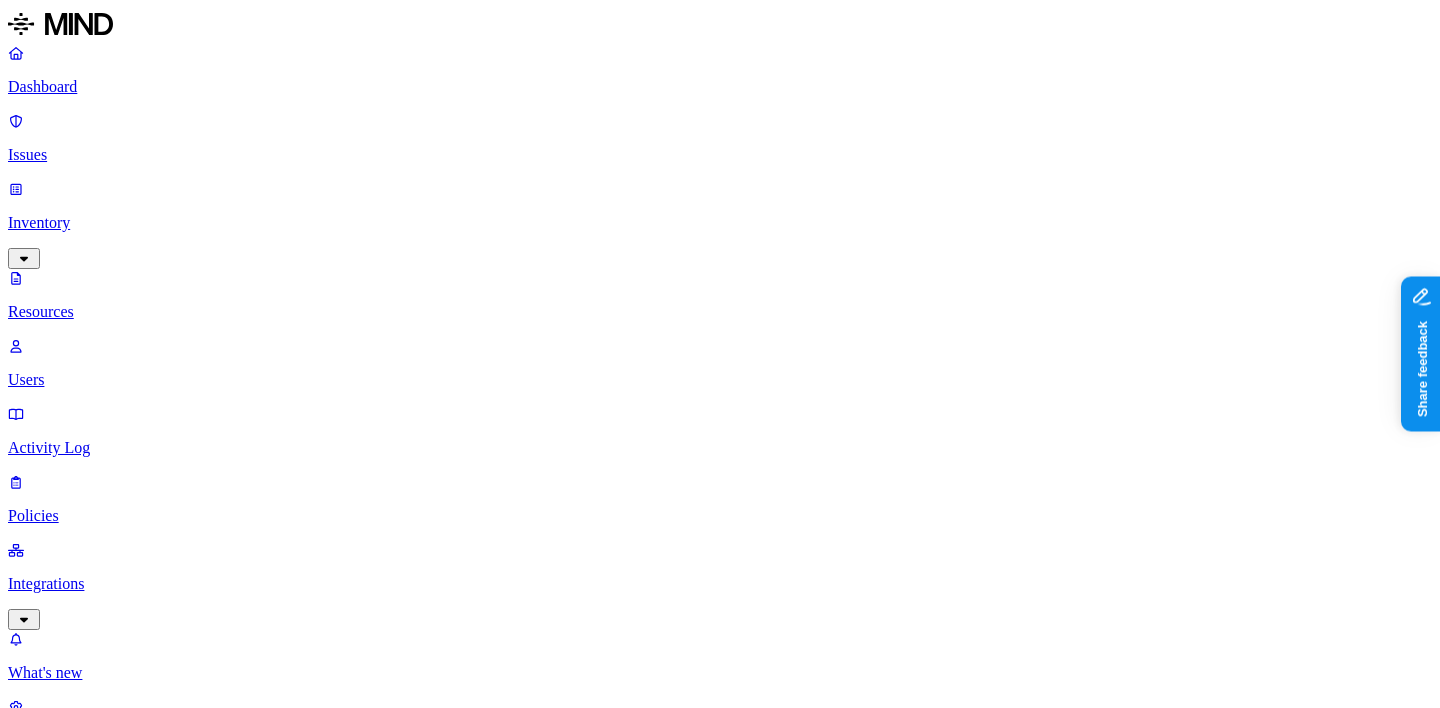 scroll, scrollTop: 0, scrollLeft: 0, axis: both 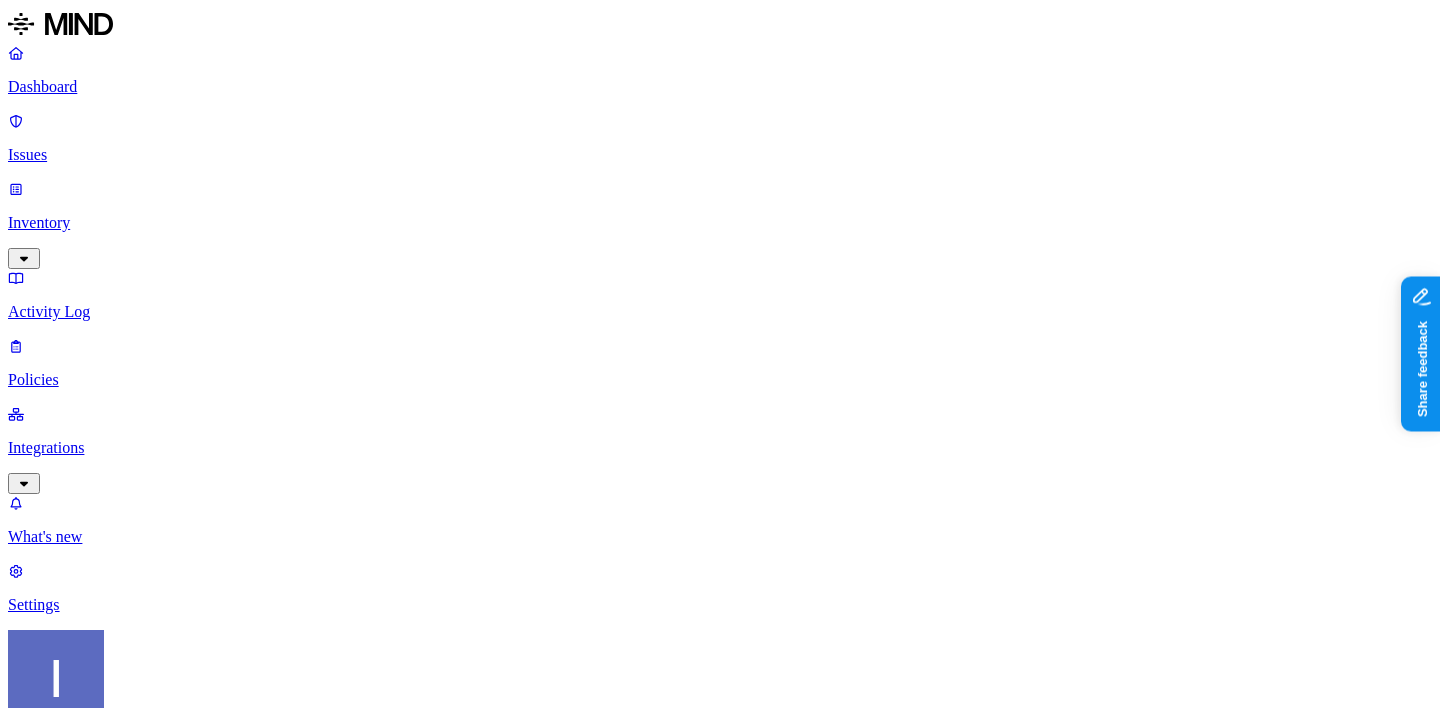 click at bounding box center [760, 2050] 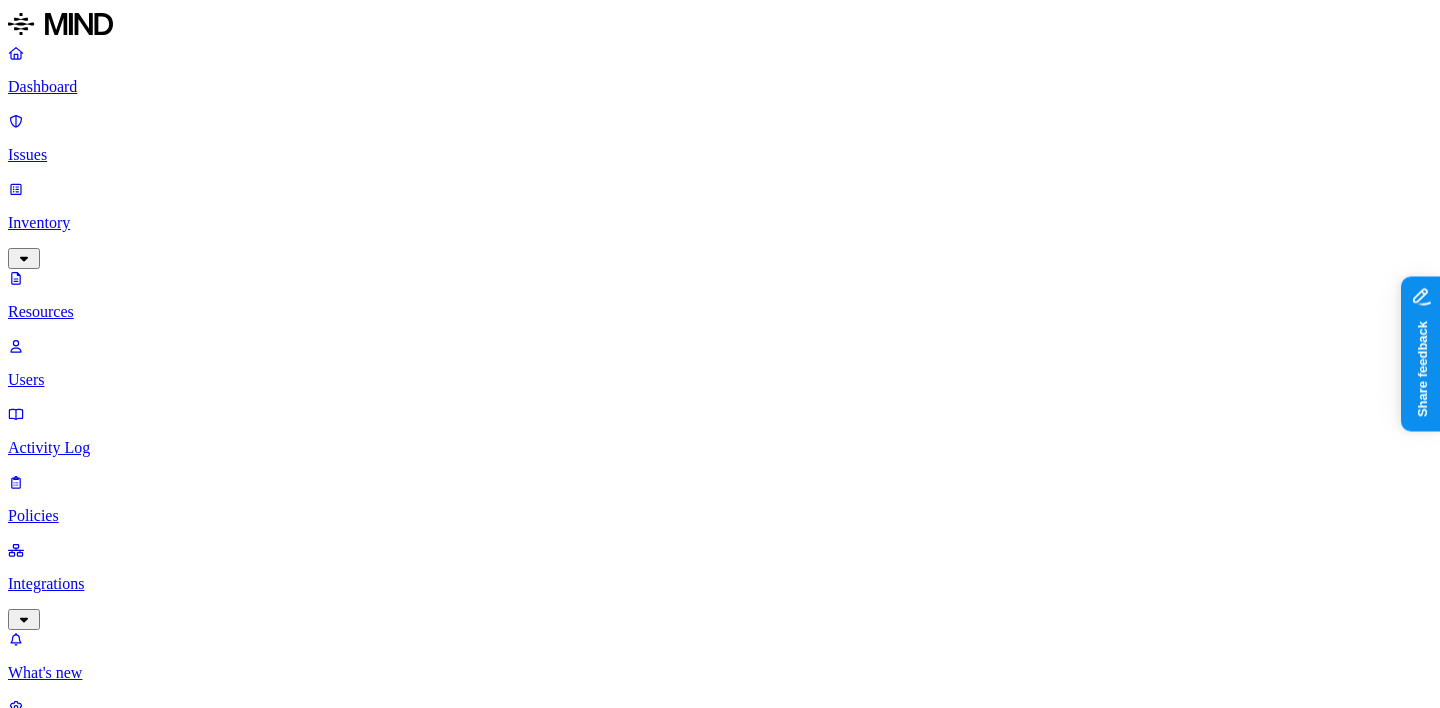 click on "Dashboard Issues Inventory Resources Users Activity Log Policies Integrations What's new 1 Settings [PERSON_NAME] APTIM Resources Kind File type Classification Category Data types :  Password Accessible Last access Drive name Encrypted 3,083 Resources Kind Resource Classification Category Accessible Last access time Full path FREQUENT FLIER.docx Secrets 1 – Internal 3 [DATE] 07:14 PM [PERSON_NAME]/Documents/[PERSON_NAME]/TRAVEL INFO/AIRLINES INFO Captura de pantalla [DATE] 090427.png Secrets 1 – Internal 1 [DATE] 05:04 PM [PERSON_NAME] [PERSON_NAME]/Pictures/Screenshots Diagnostic.txt Secrets 1 – Internal 3 [DATE] 06:58 PM [PERSON_NAME]/JLH FILES - OneDrive/5 - OPTIMOOR/3771/Calculations/Optimoor Calculations/RDO/LR1_BE Diagnostic.txt Secrets 1 – Internal 3 [DATE] 06:57 PM [PERSON_NAME]/JLH FILES - OneDrive/5 - OPTIMOOR/3771/Calculations/Optimoor Calculations METADATA Secrets 1 – Internal 3 [DATE] 02:43 AM EDR NEW sign in account 2025.docx Secrets 1 3" at bounding box center [720, 11846] 